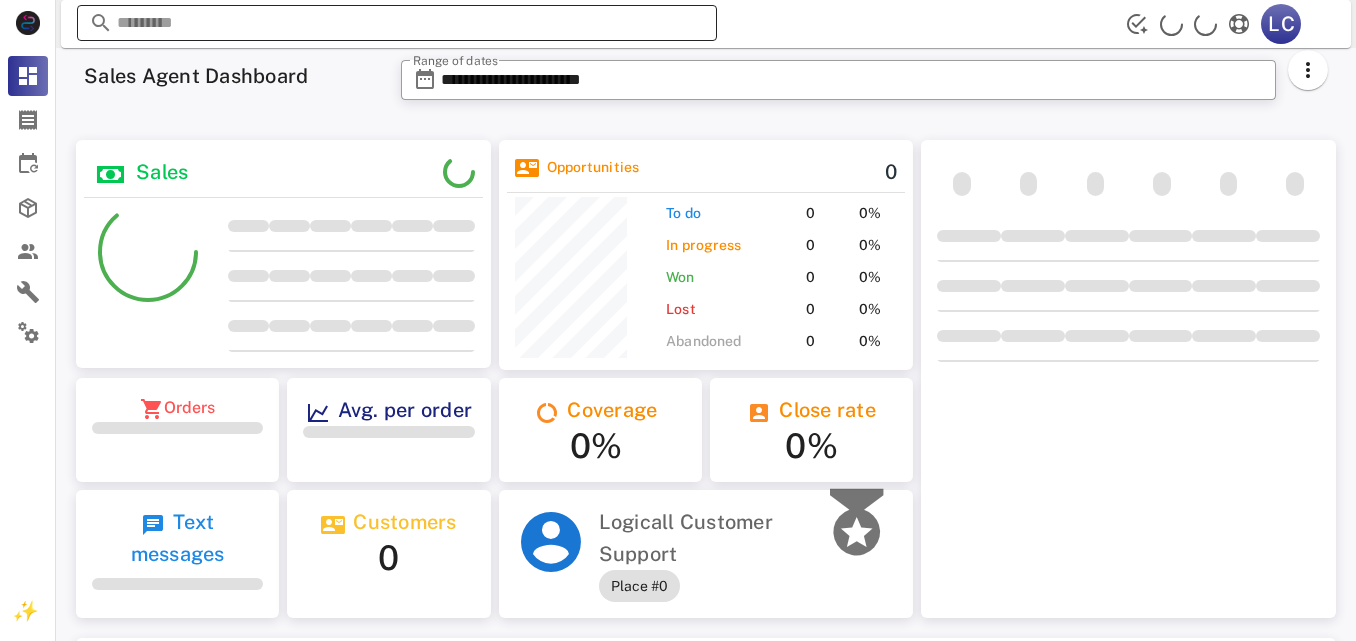 scroll, scrollTop: 0, scrollLeft: 0, axis: both 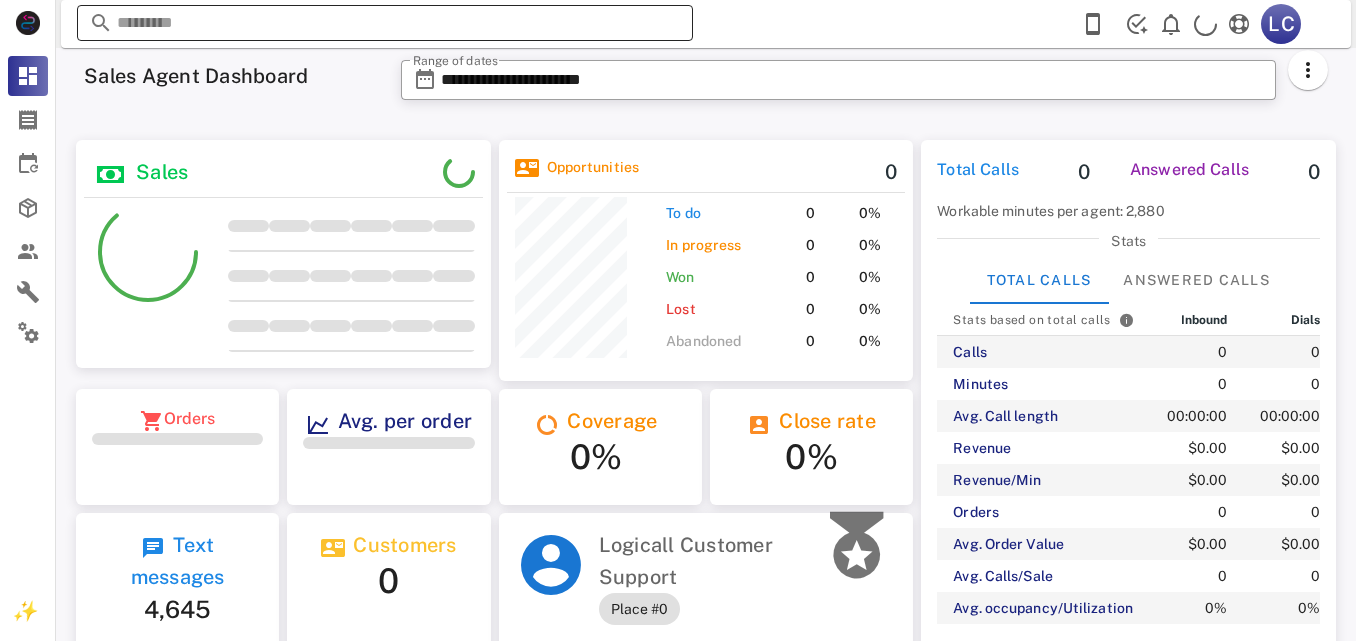 click at bounding box center (385, 23) 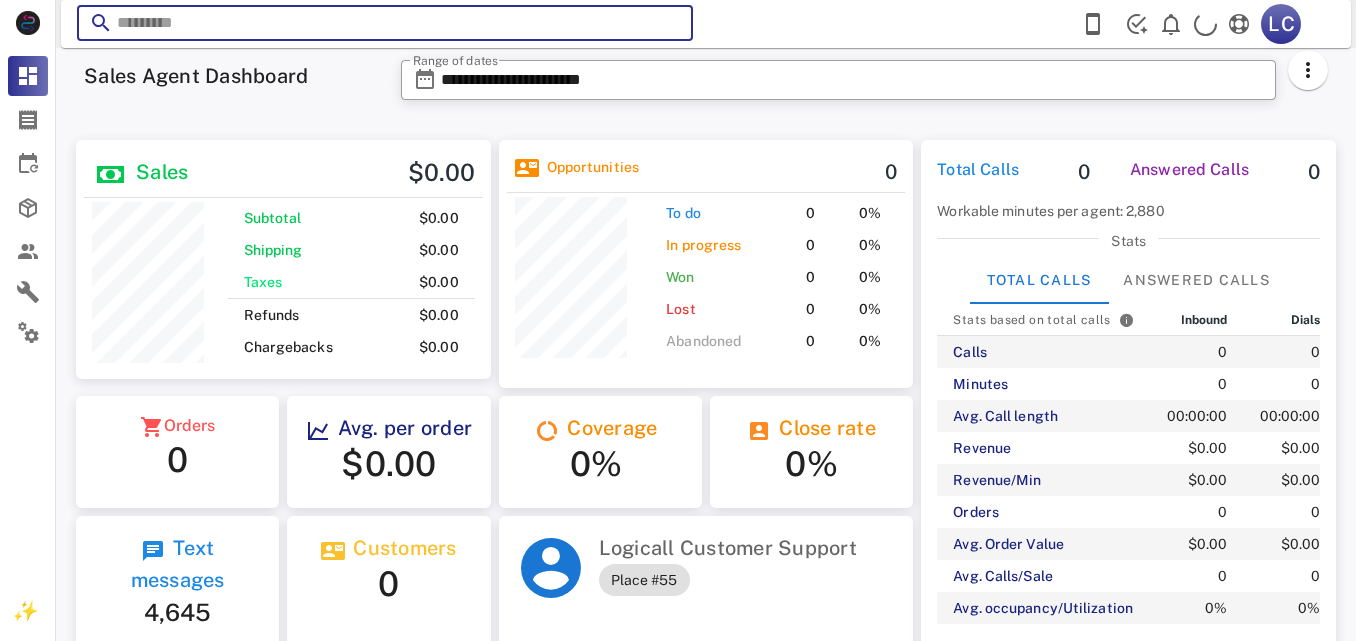 scroll, scrollTop: 999746, scrollLeft: 999585, axis: both 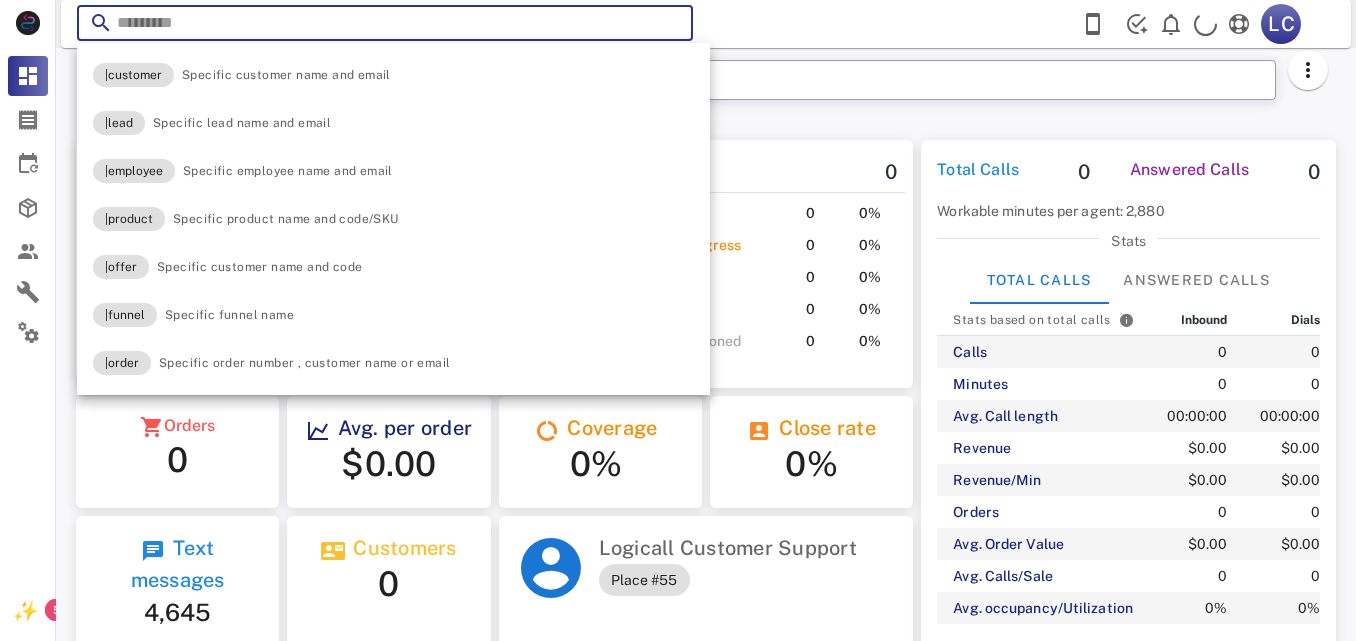 paste on "**********" 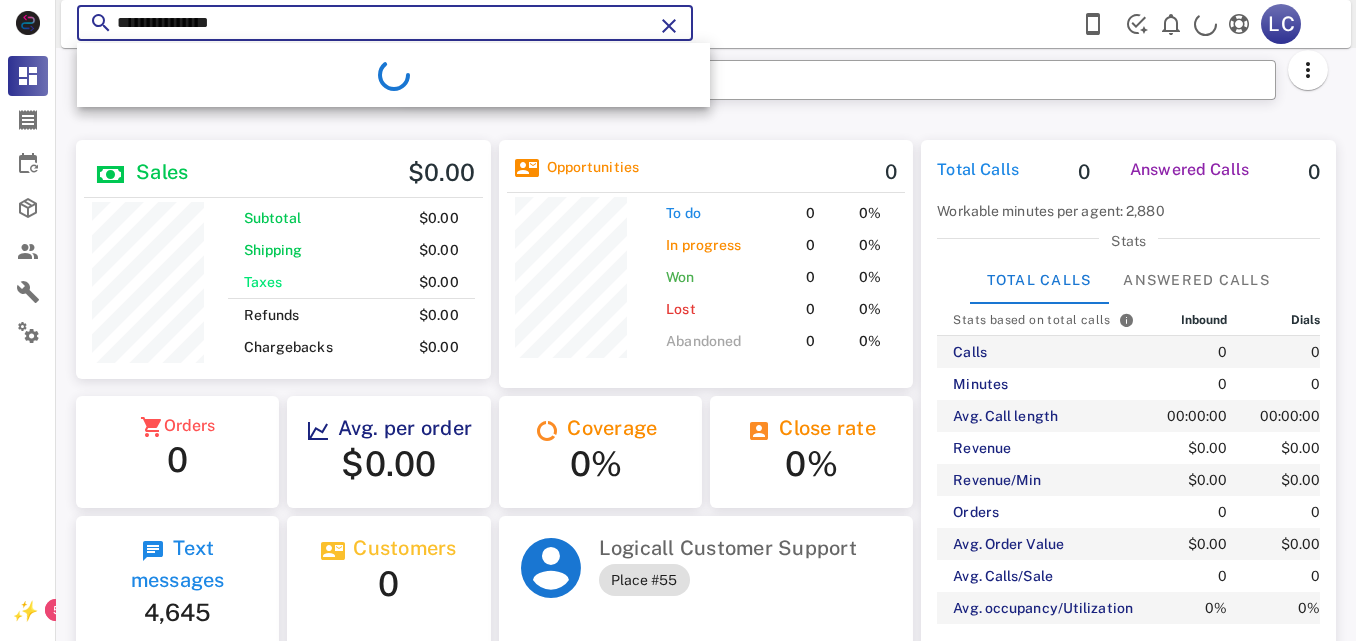 type on "**********" 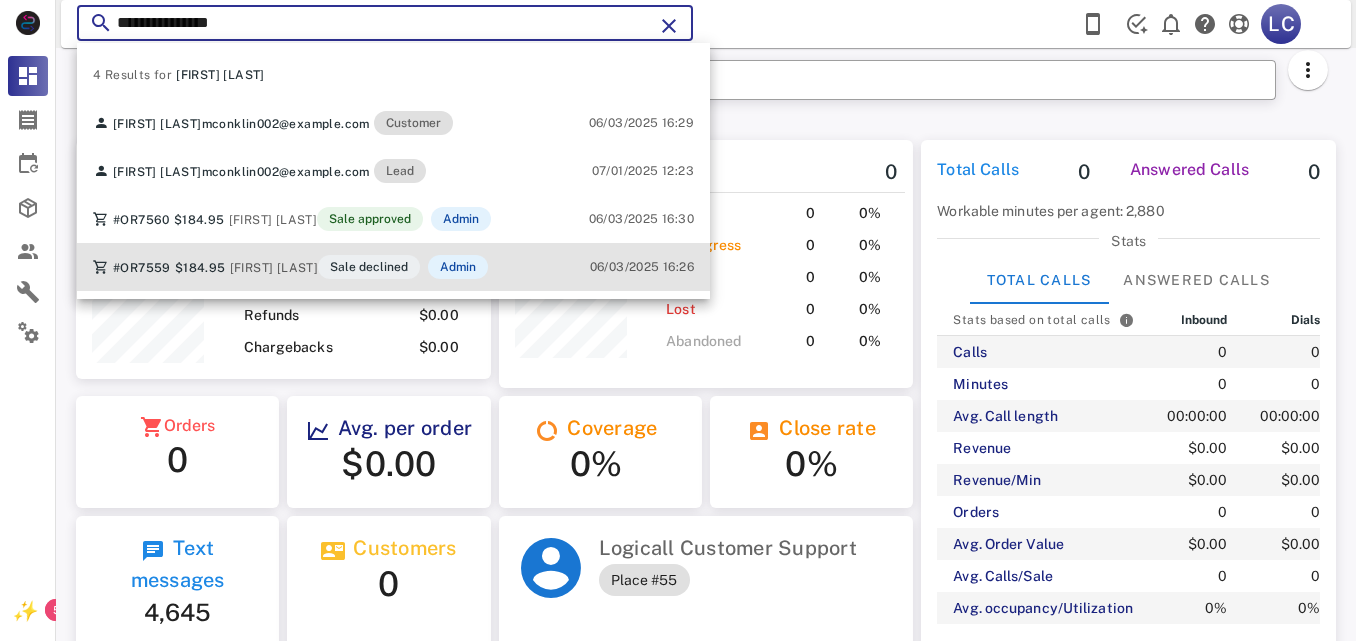 click on "#OR7559   $184.95   [FIRST] [LAST]   Sale declined   Admin" at bounding box center [290, 267] 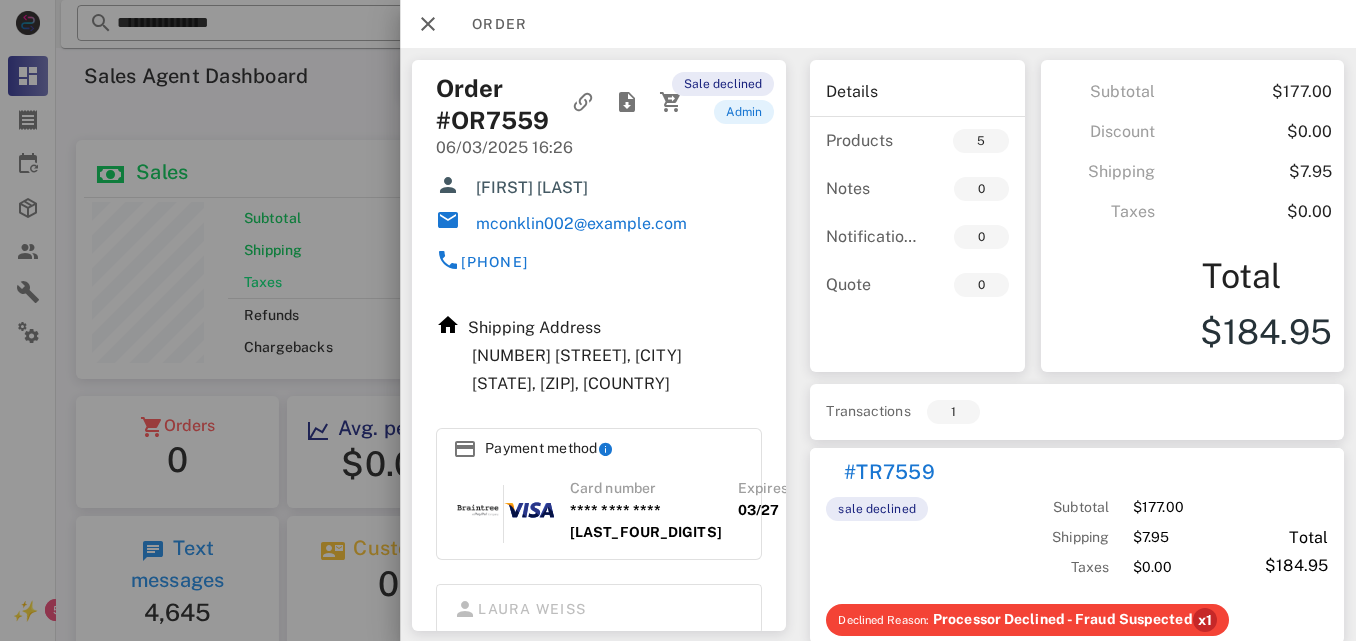 click at bounding box center [678, 320] 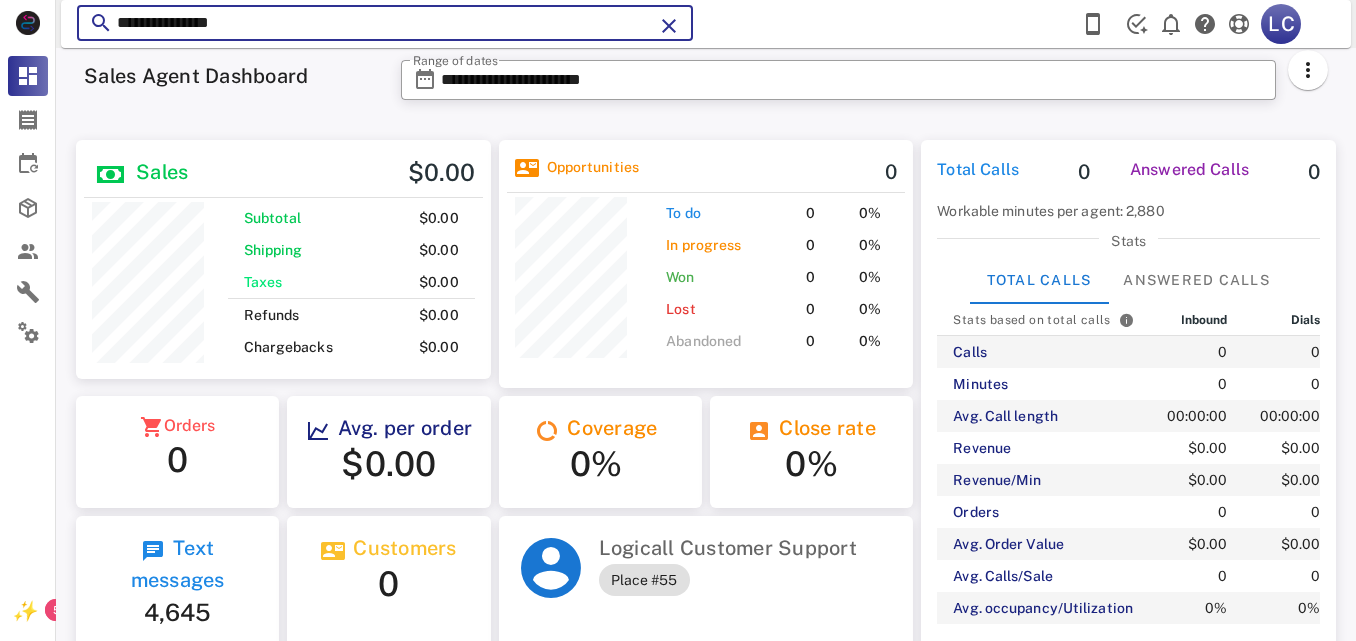 click on "**********" at bounding box center (385, 23) 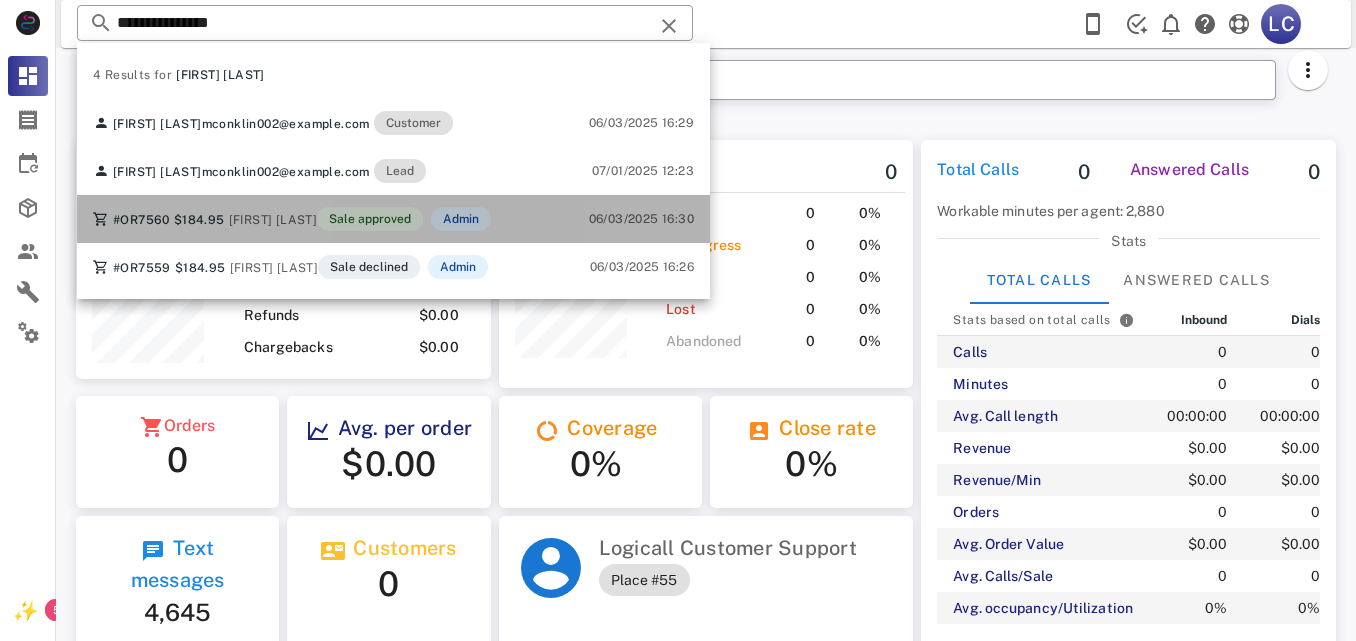 click on "#OR7560   $184.95   [FIRST] [LAST]   Sale approved   Admin   06/03/2025 16:30" at bounding box center (393, 219) 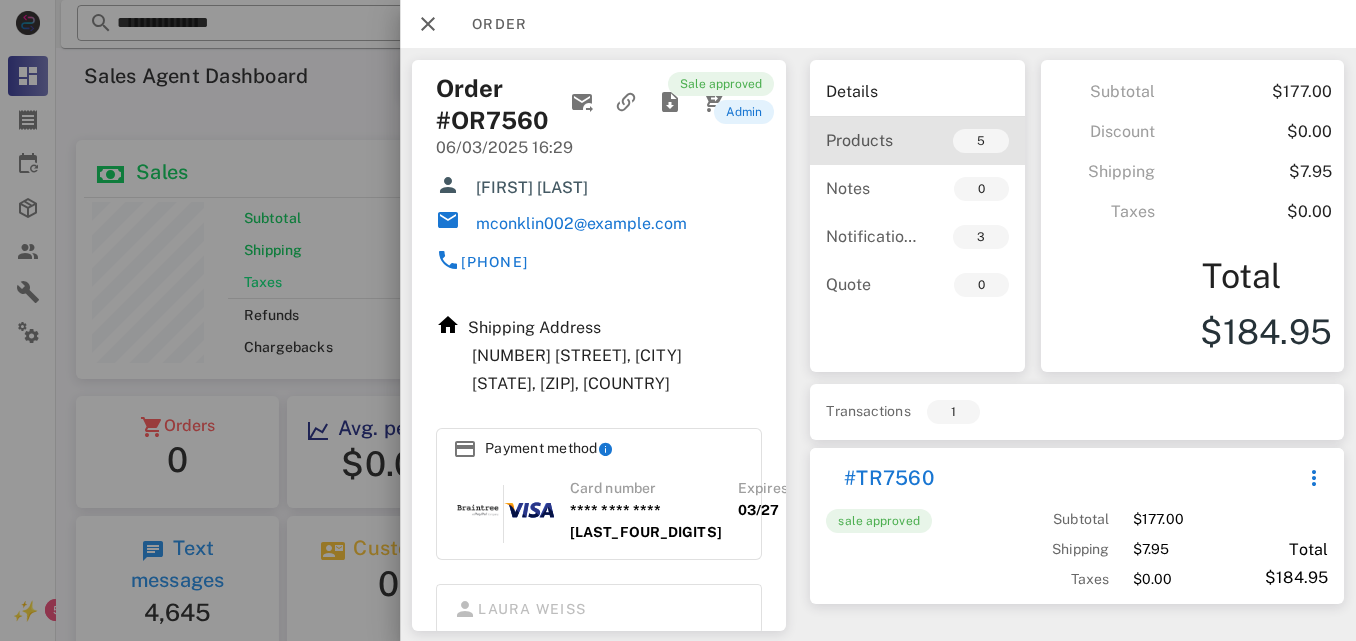 click on "5" at bounding box center (962, 141) 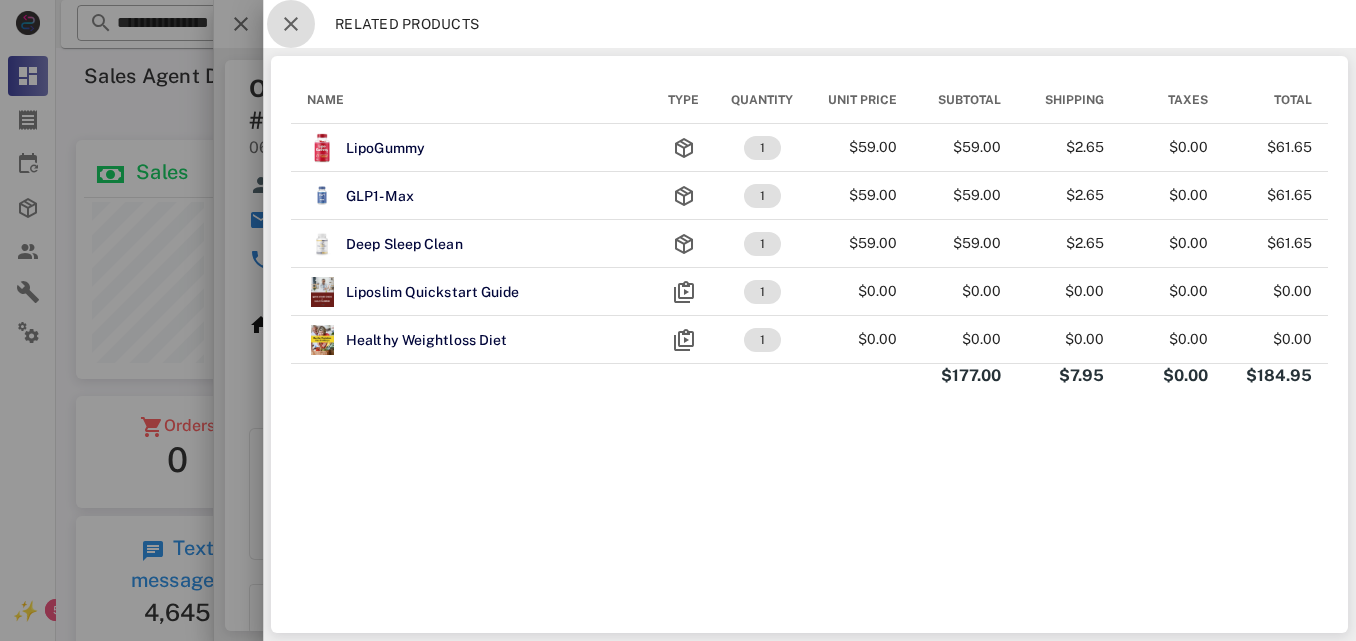 click at bounding box center (291, 24) 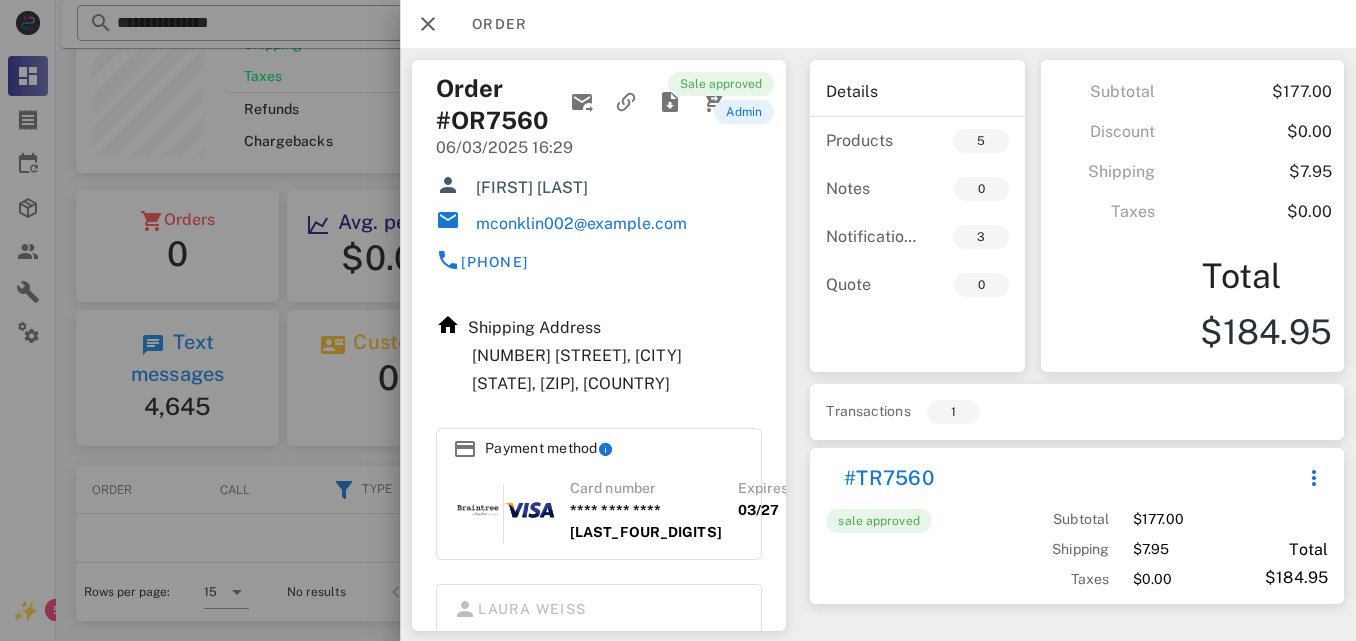 scroll, scrollTop: 226, scrollLeft: 0, axis: vertical 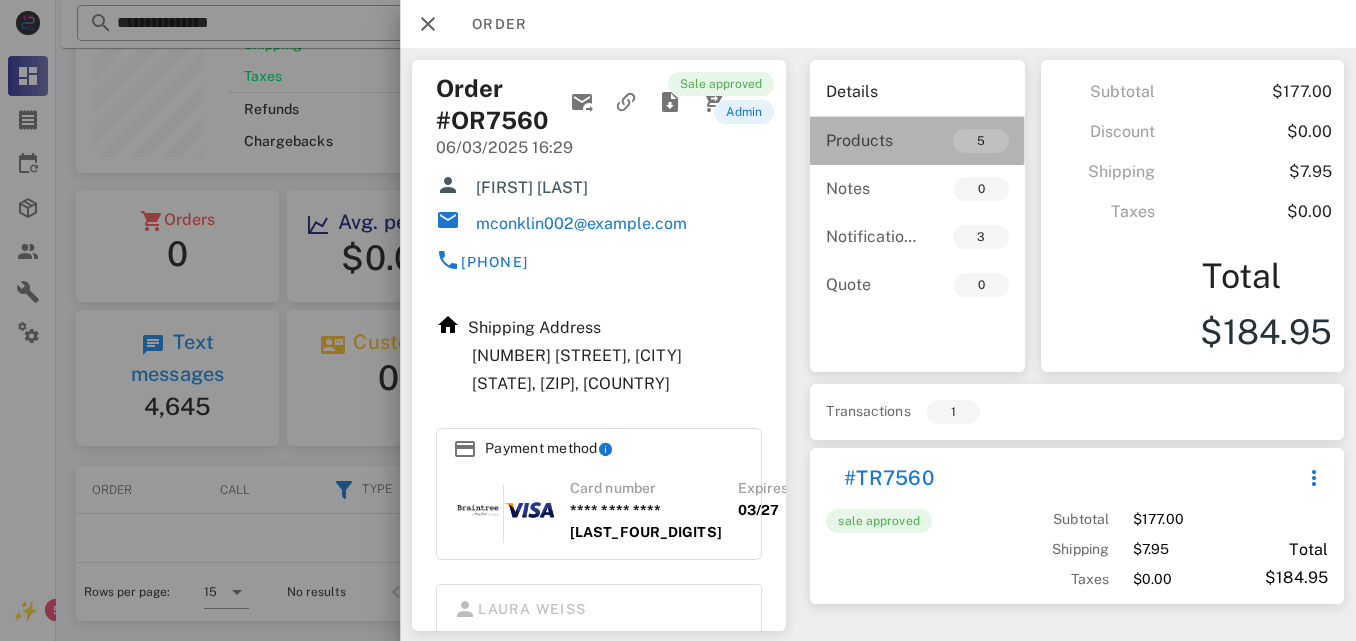 click on "5" at bounding box center (962, 141) 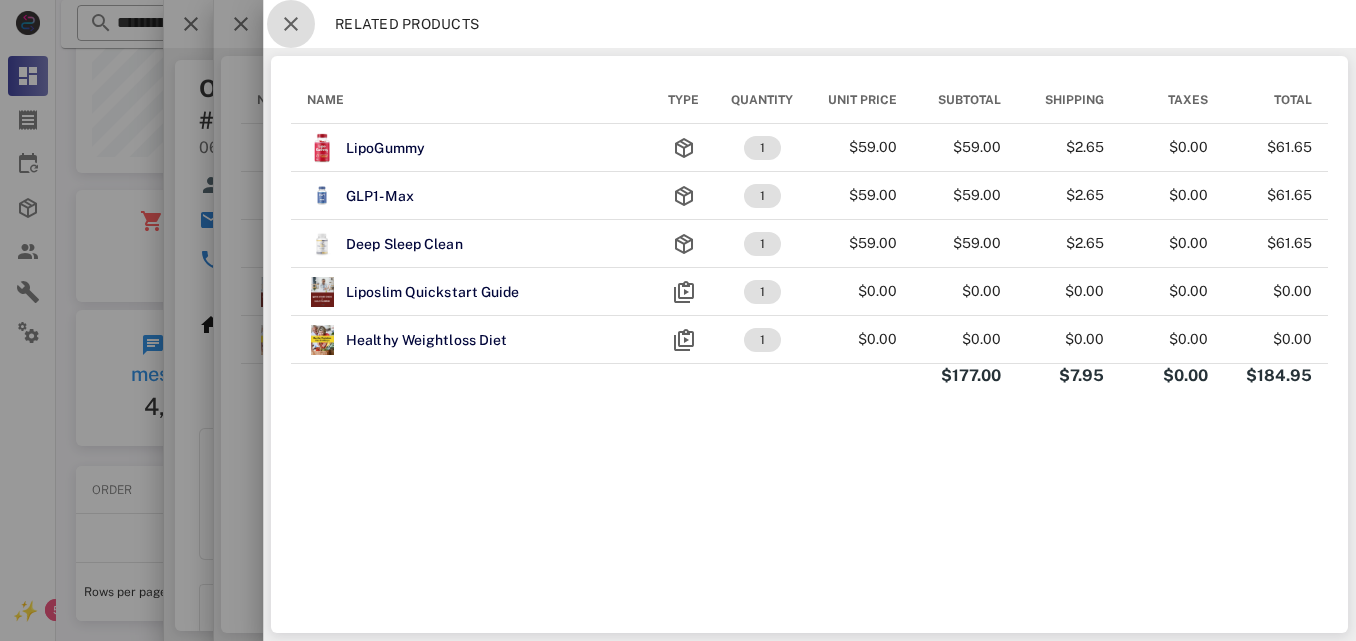 click at bounding box center [291, 24] 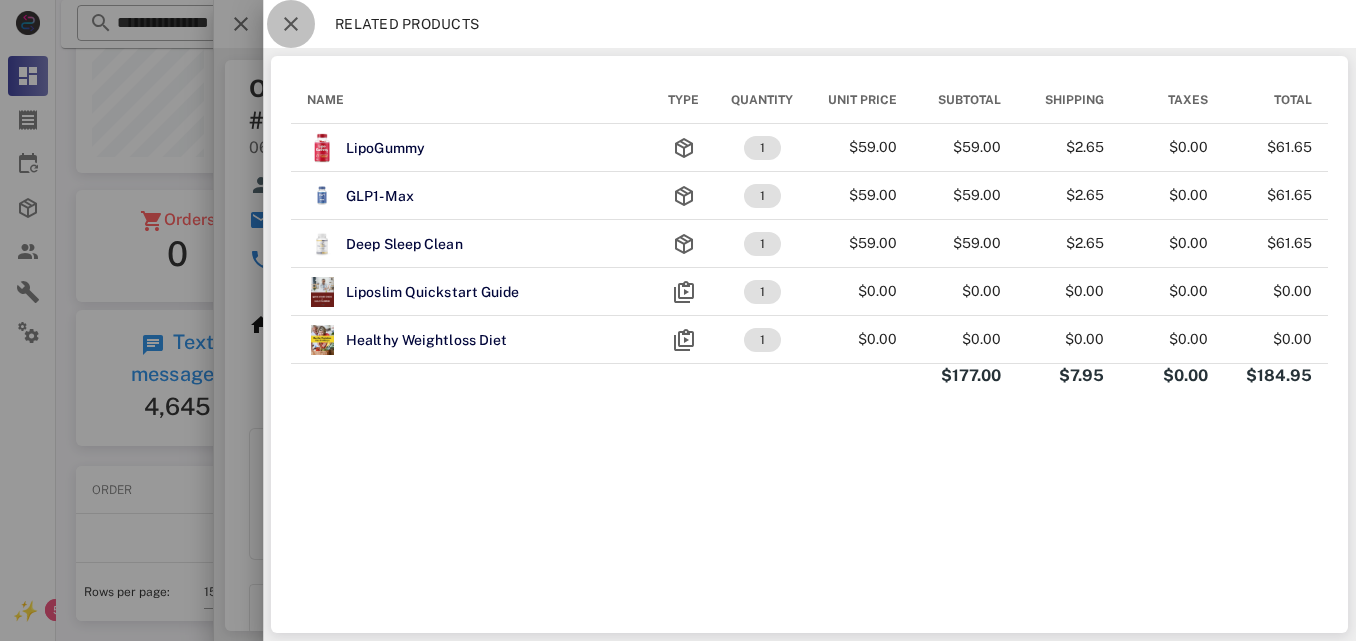 click at bounding box center [291, 24] 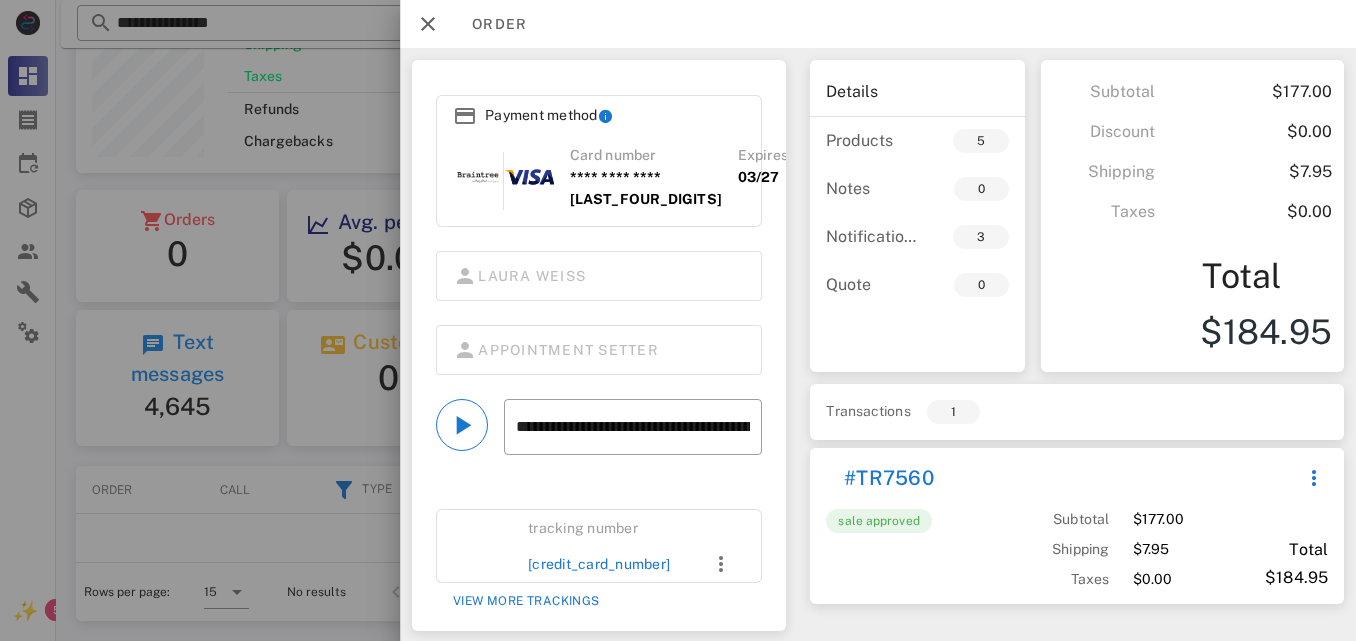 scroll, scrollTop: 353, scrollLeft: 0, axis: vertical 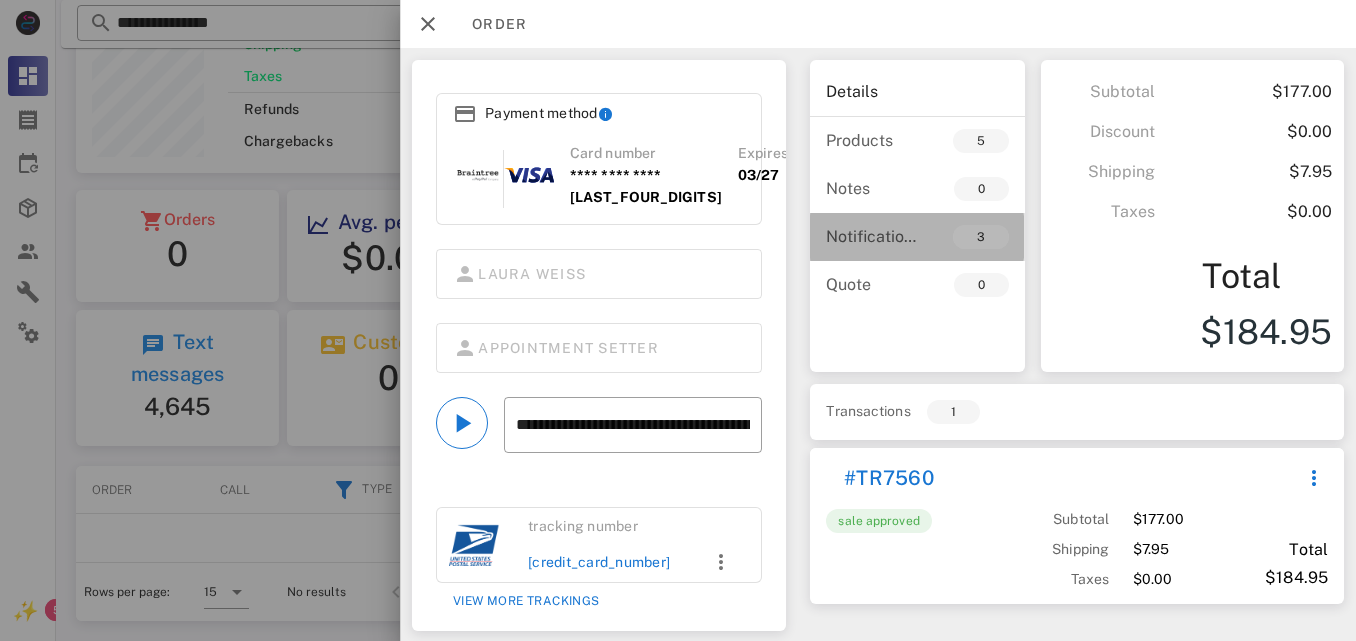 click on "3" at bounding box center [981, 237] 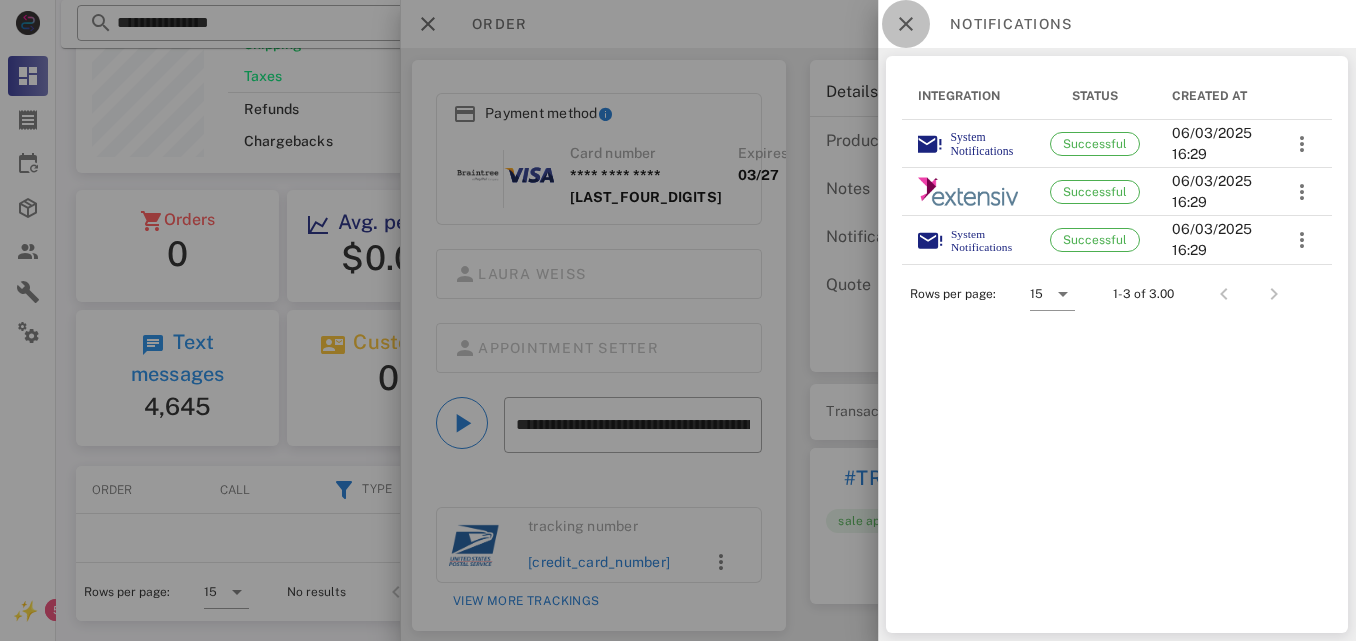 click at bounding box center (906, 24) 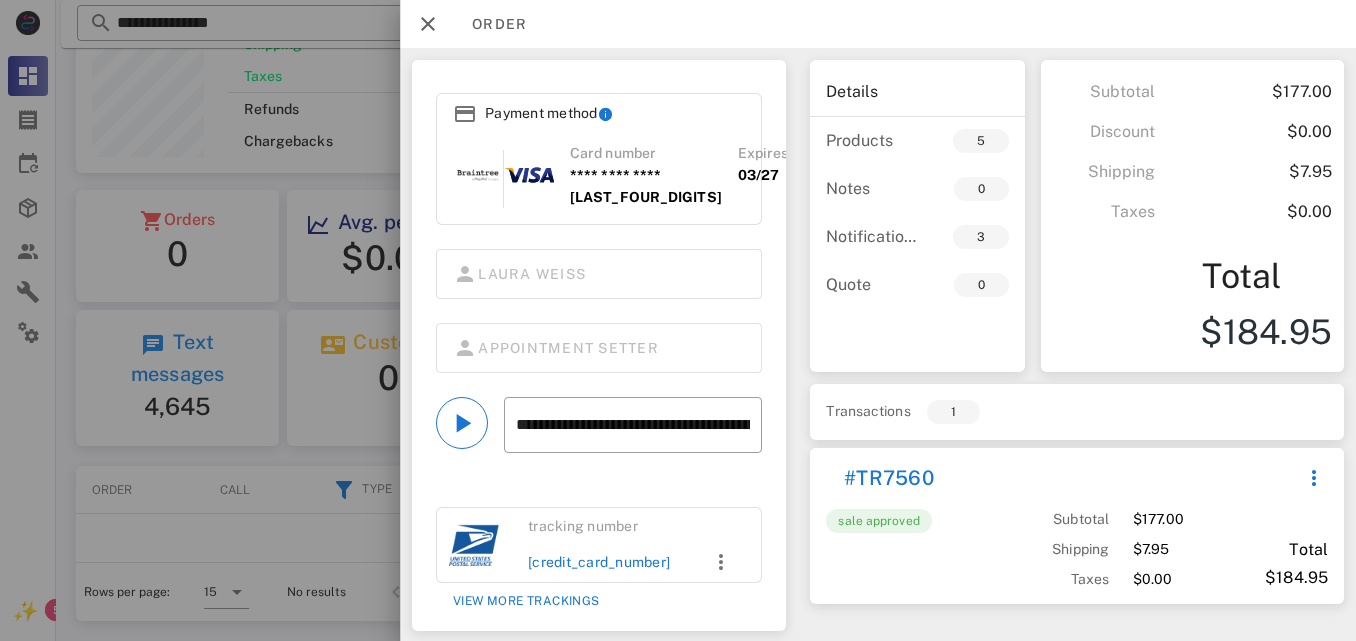 click on "Expires  03/27" at bounding box center [763, 175] 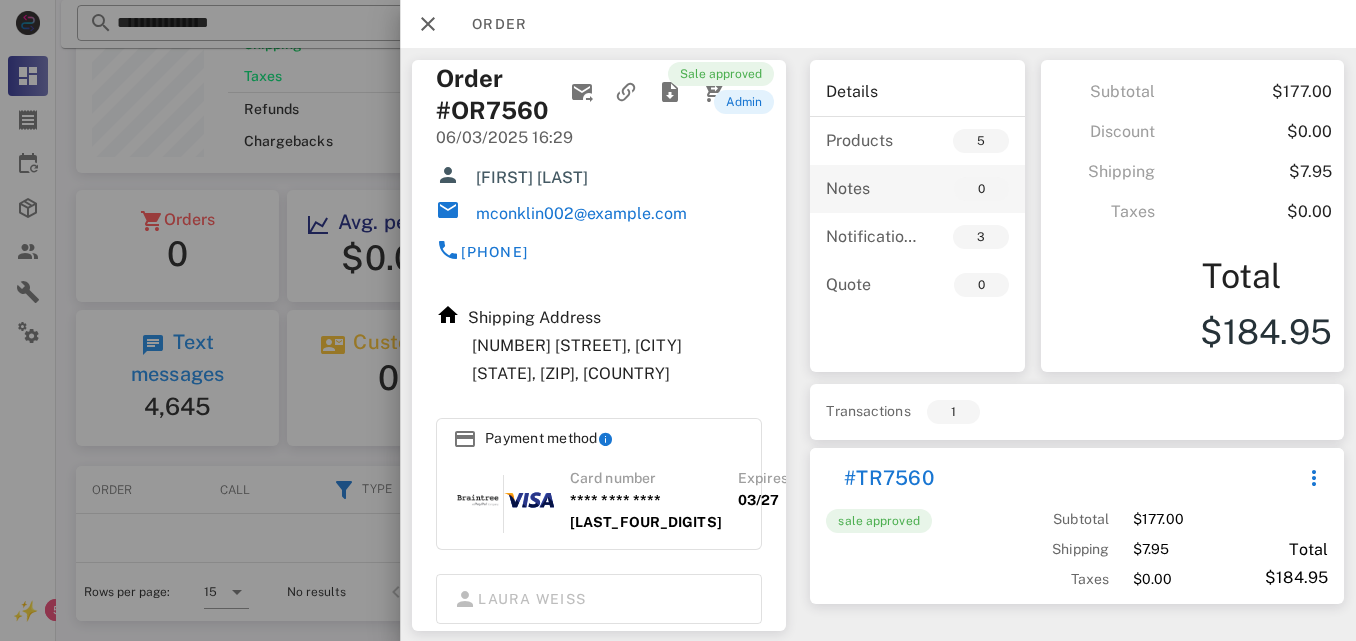 scroll, scrollTop: 0, scrollLeft: 0, axis: both 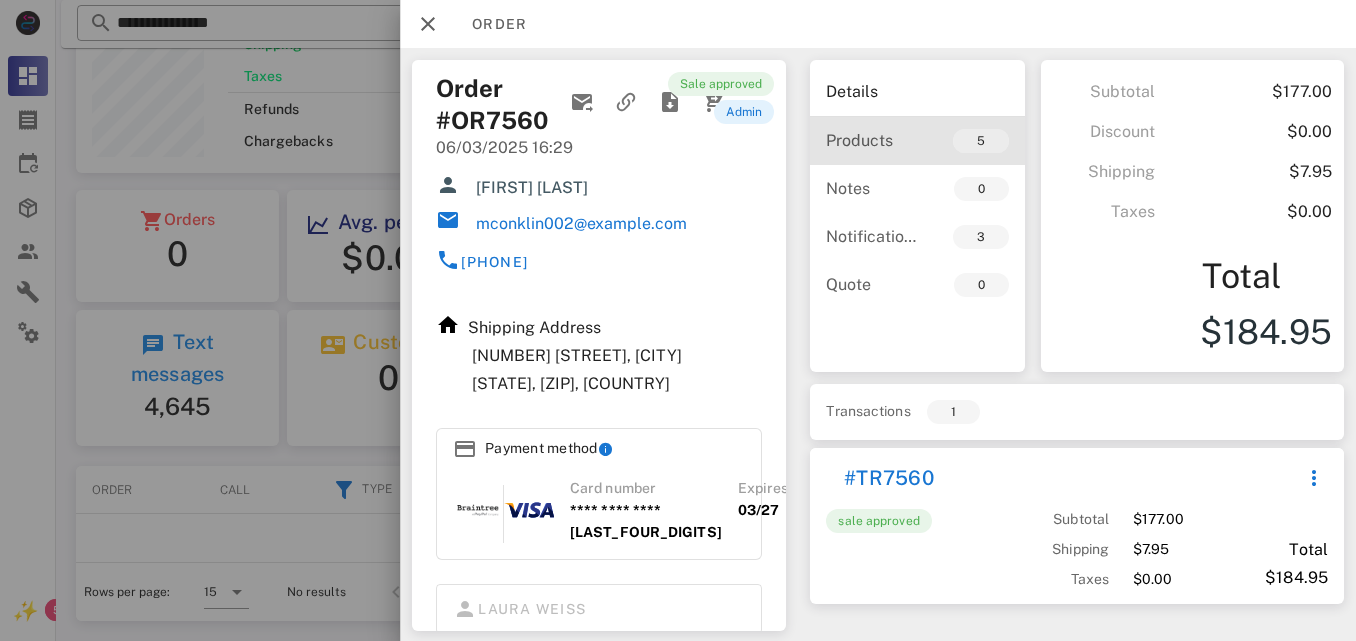 click on "5" at bounding box center [981, 141] 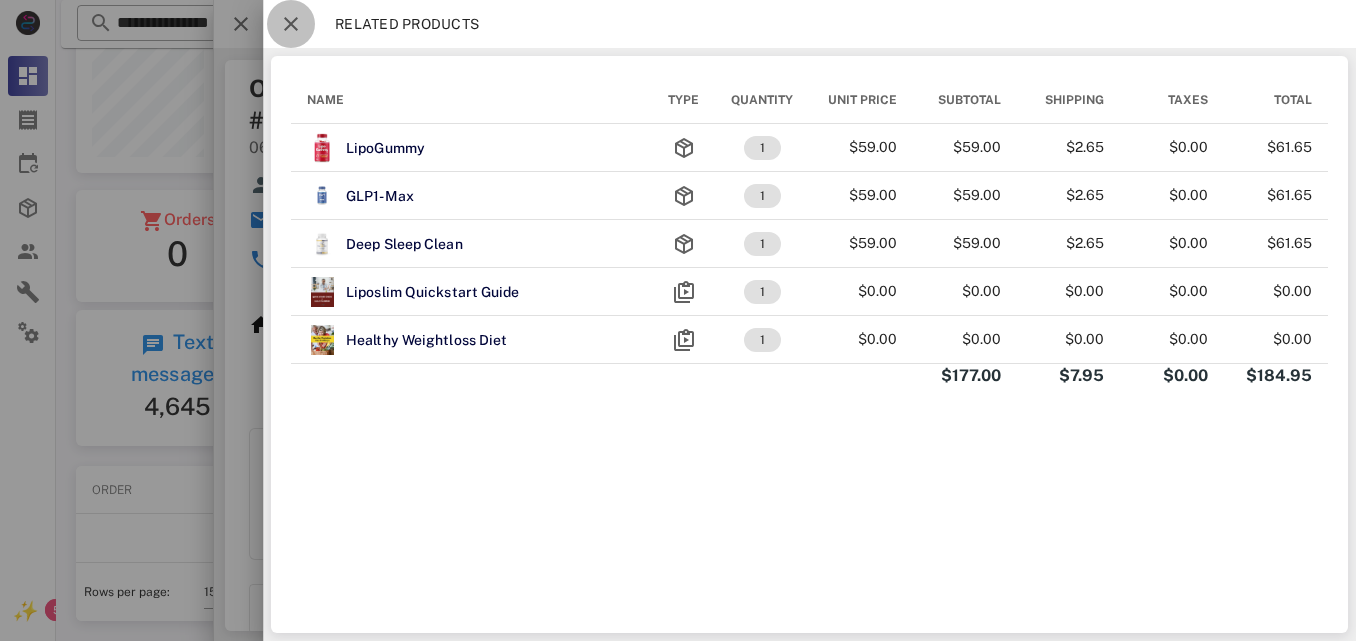 click at bounding box center [291, 24] 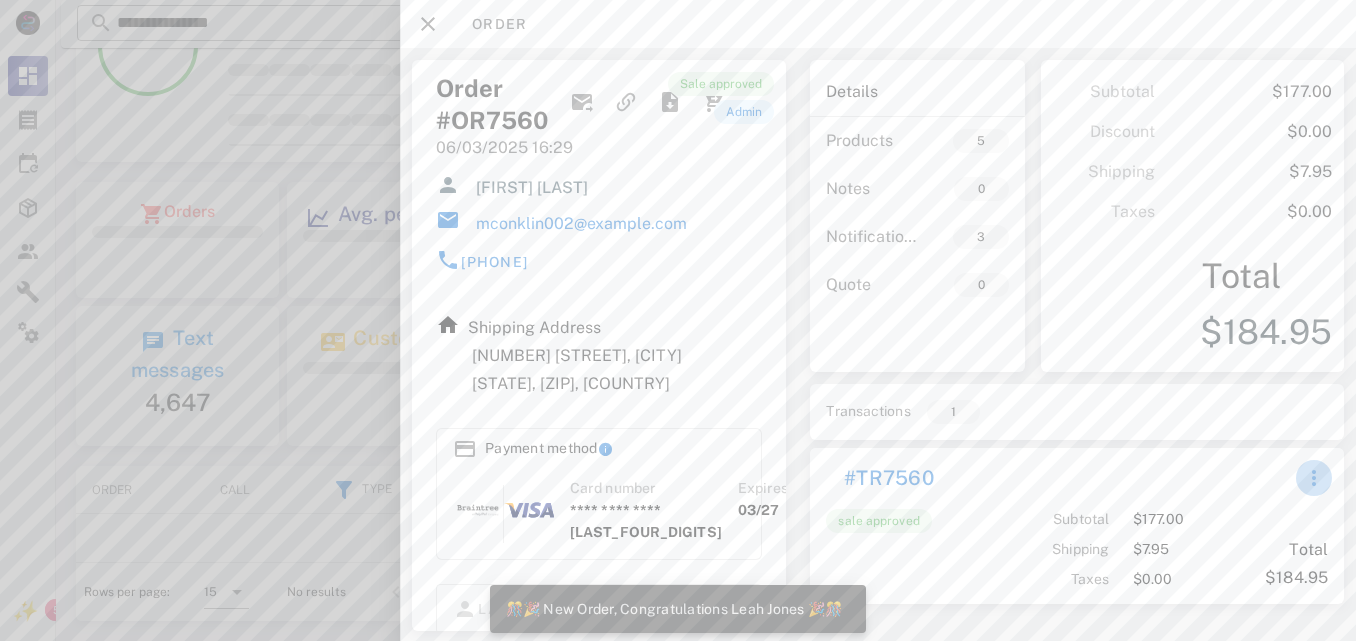 click at bounding box center (1313, 478) 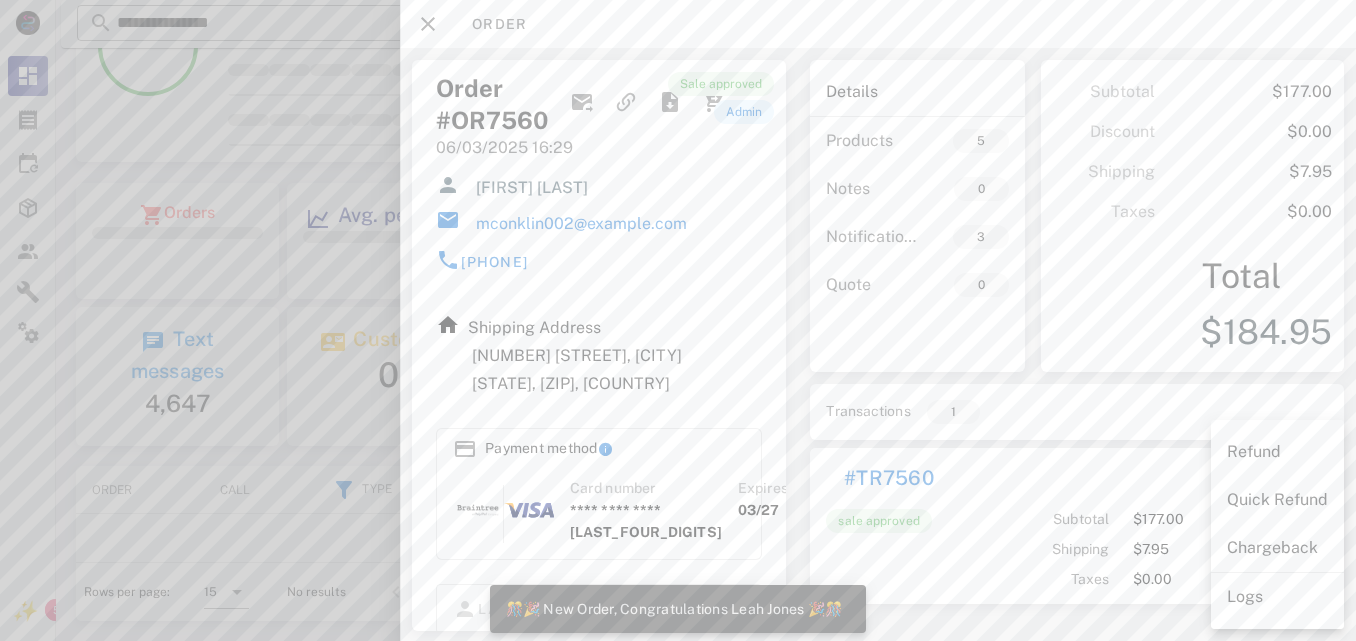 scroll, scrollTop: 999752, scrollLeft: 999585, axis: both 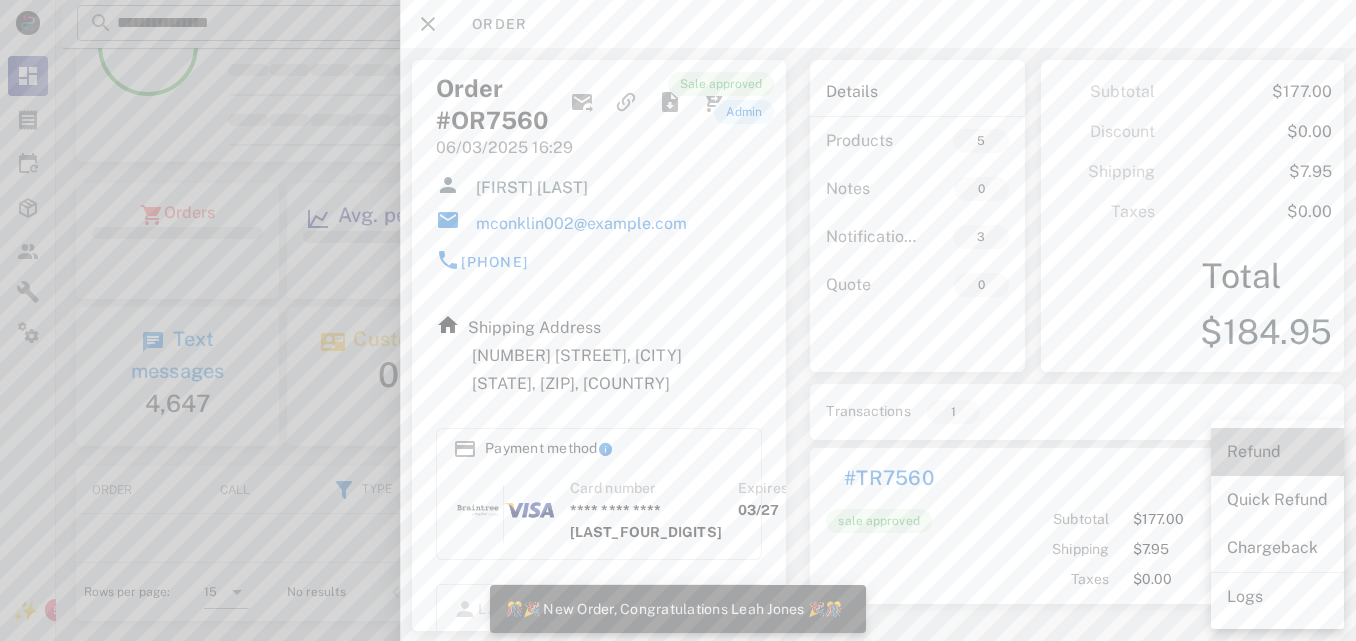 click on "Refund" at bounding box center [1277, 451] 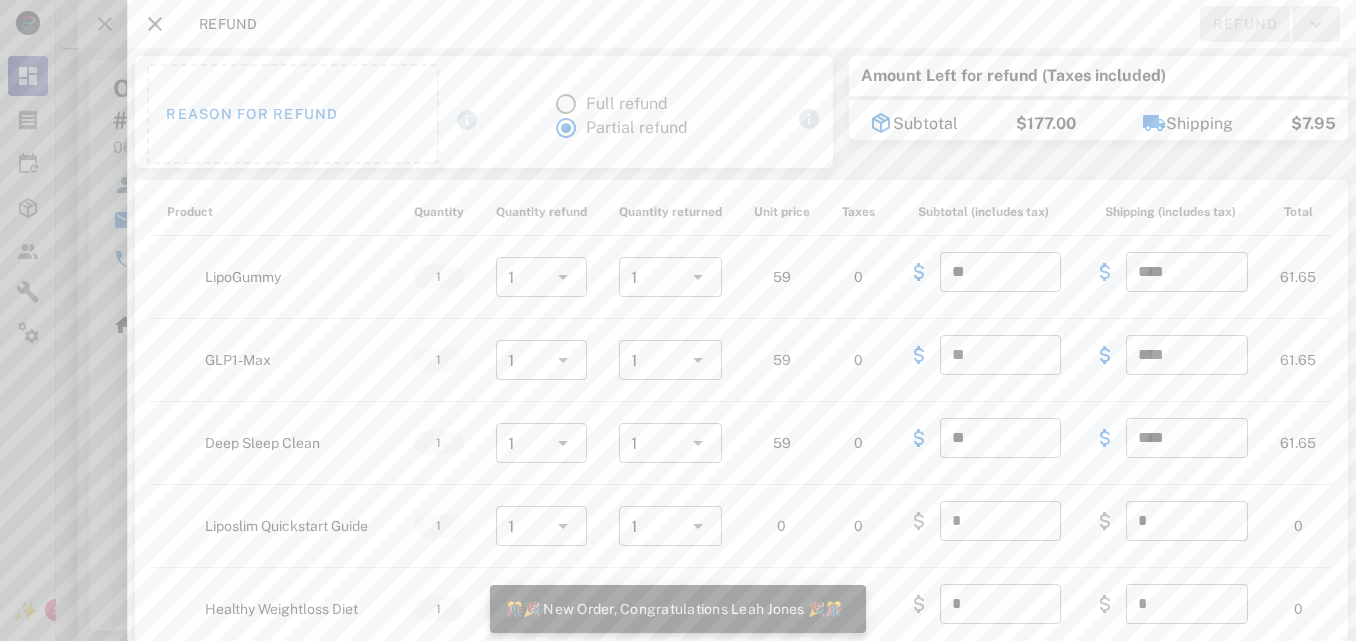 scroll, scrollTop: 999746, scrollLeft: 999585, axis: both 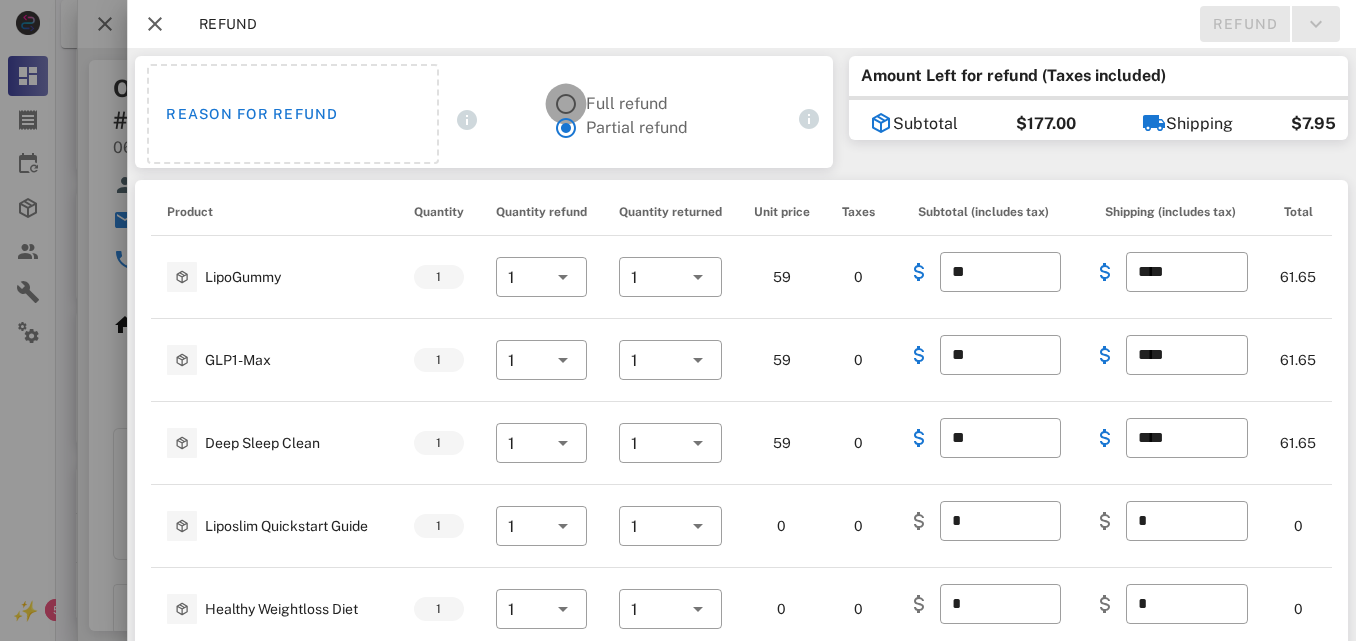 click at bounding box center (566, 104) 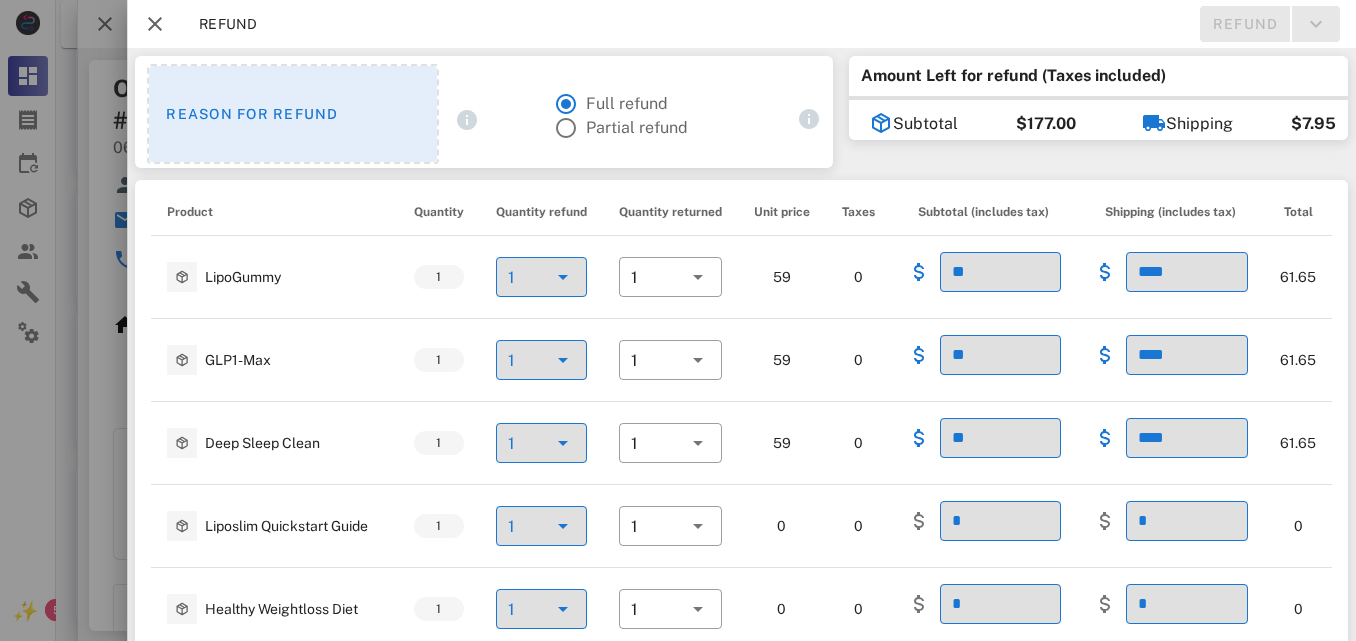 click on "Reason for refund" at bounding box center (293, 114) 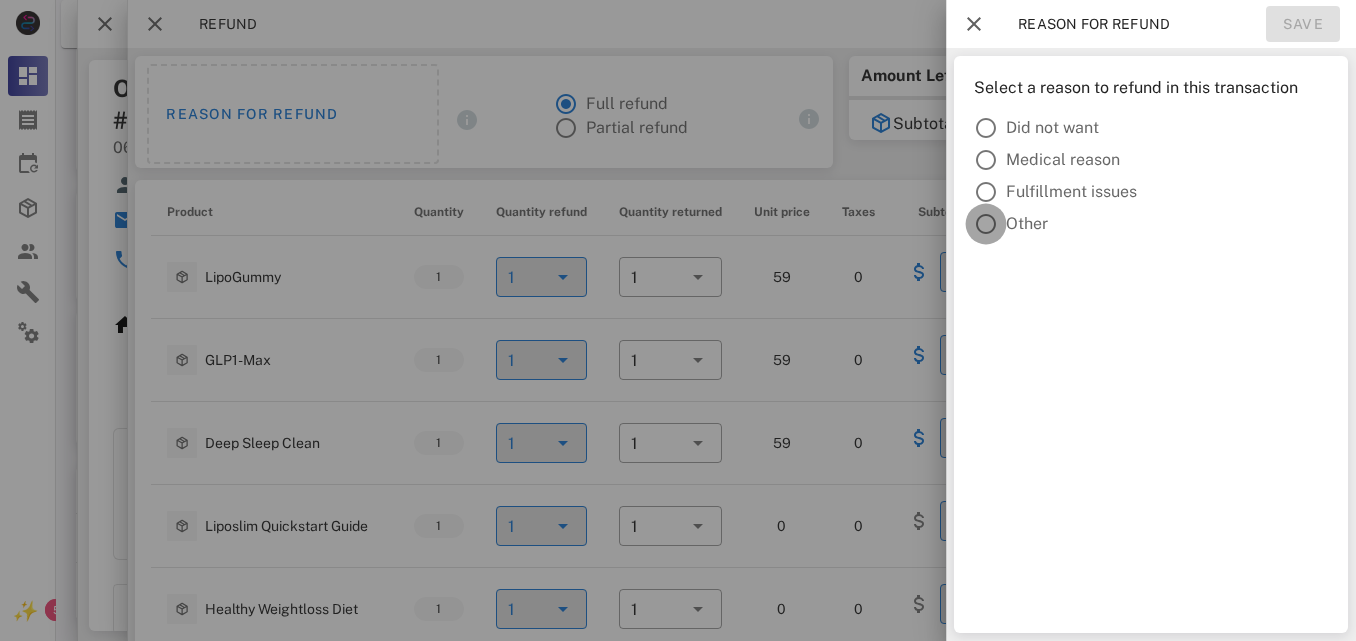 click at bounding box center [986, 224] 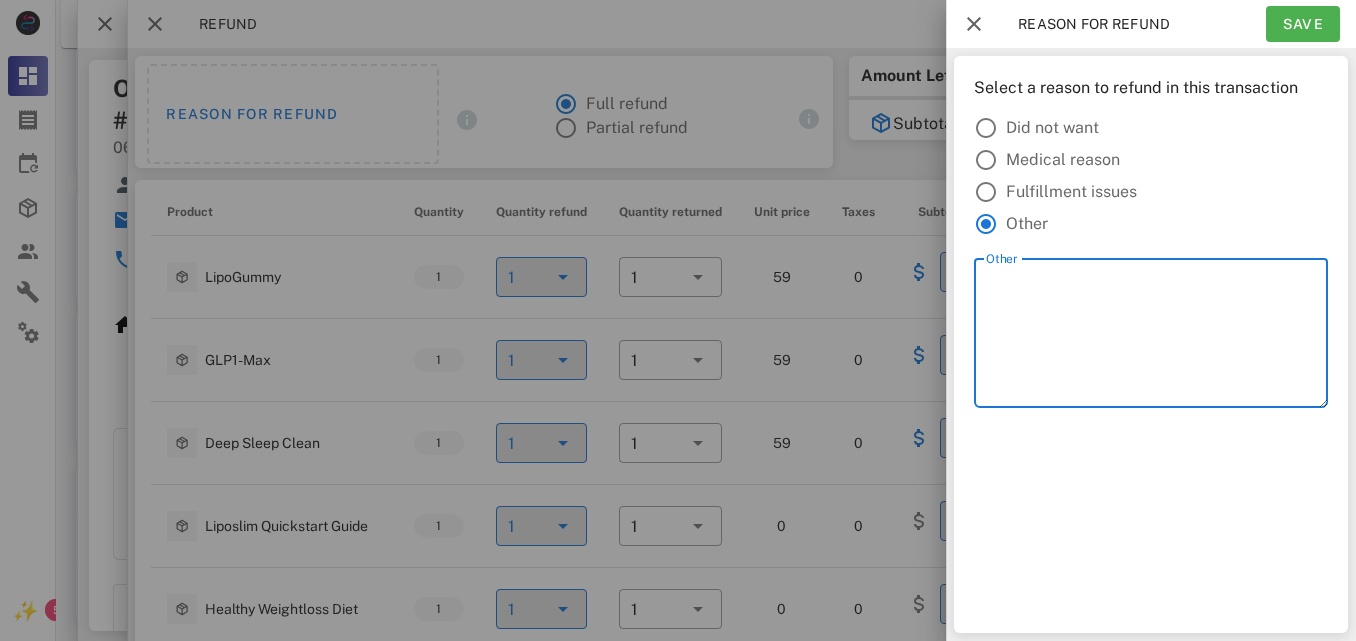 click on "Other" at bounding box center [1157, 338] 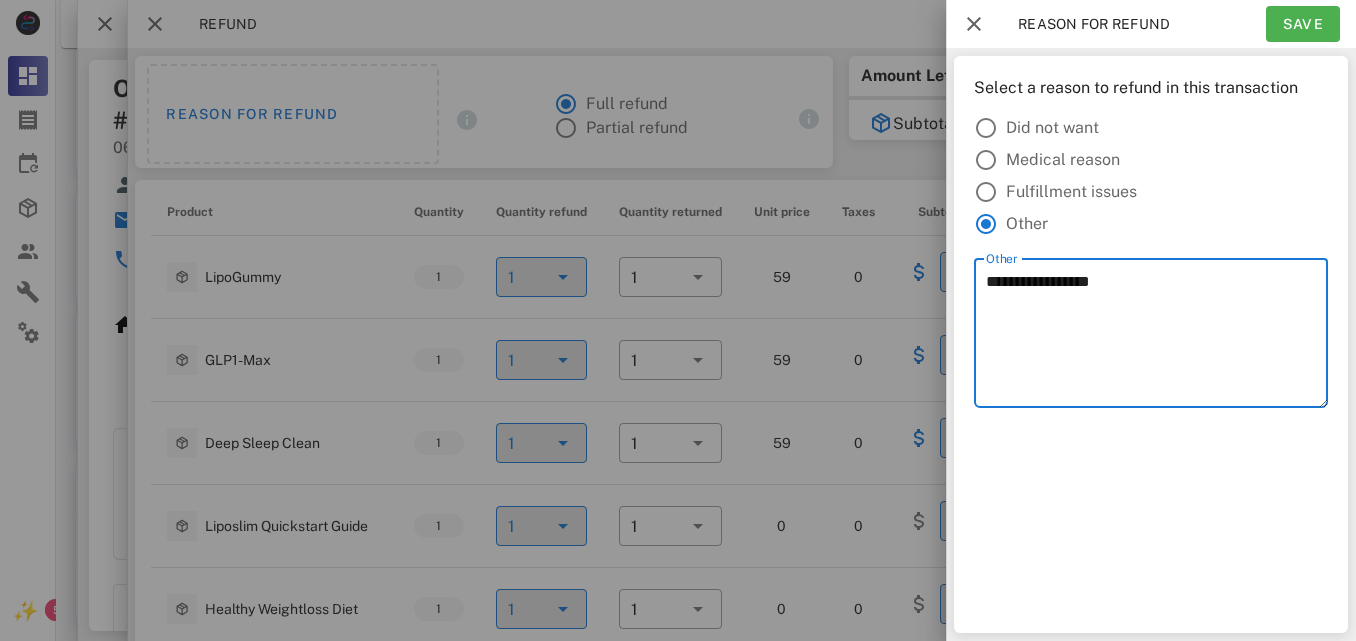 type on "**********" 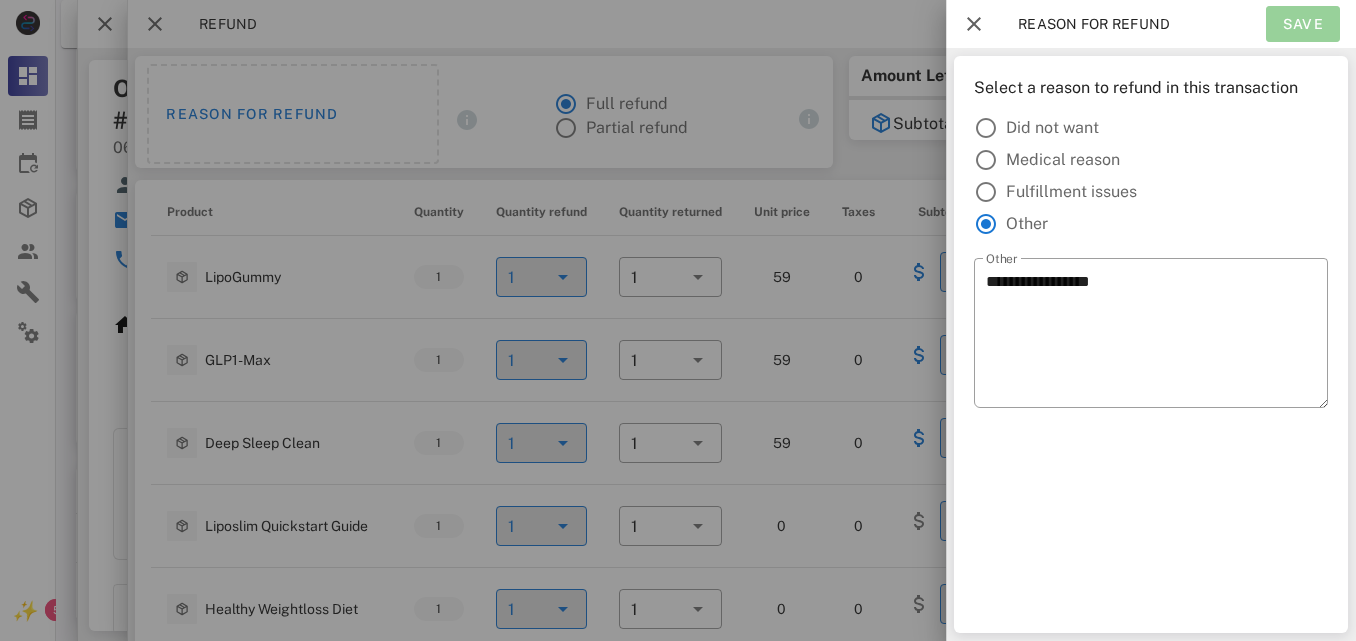 click on "Save" at bounding box center [1303, 24] 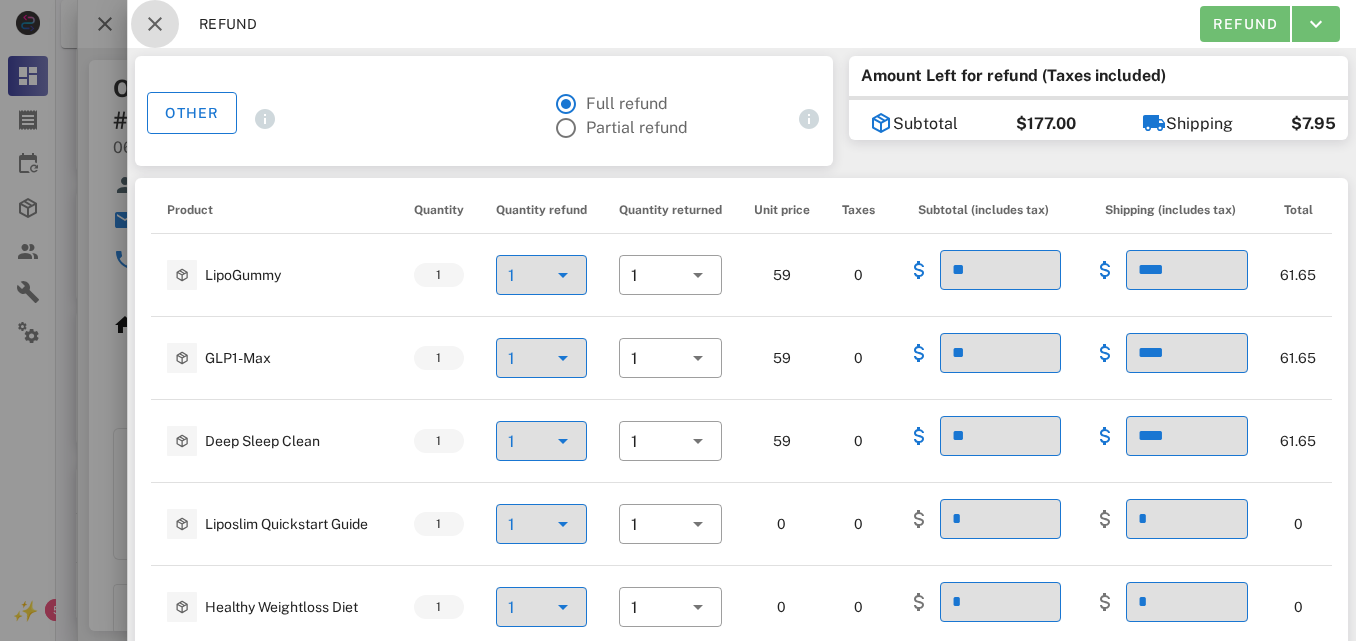 click at bounding box center (155, 24) 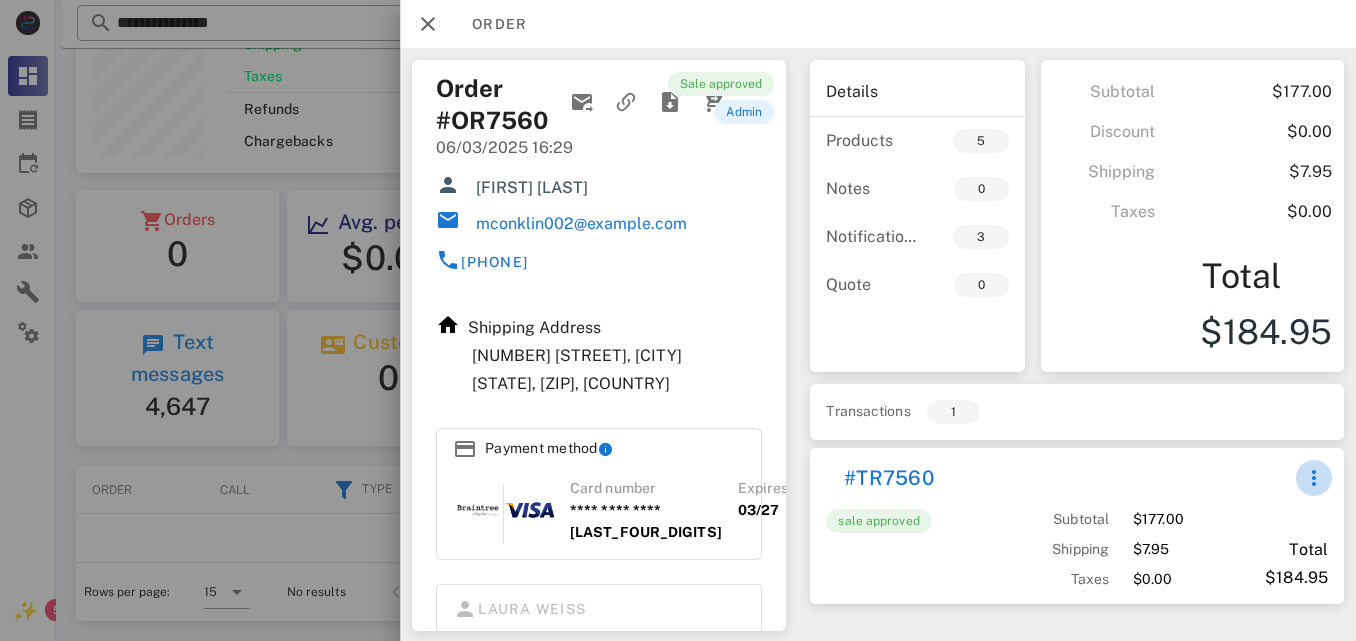 click at bounding box center (1313, 478) 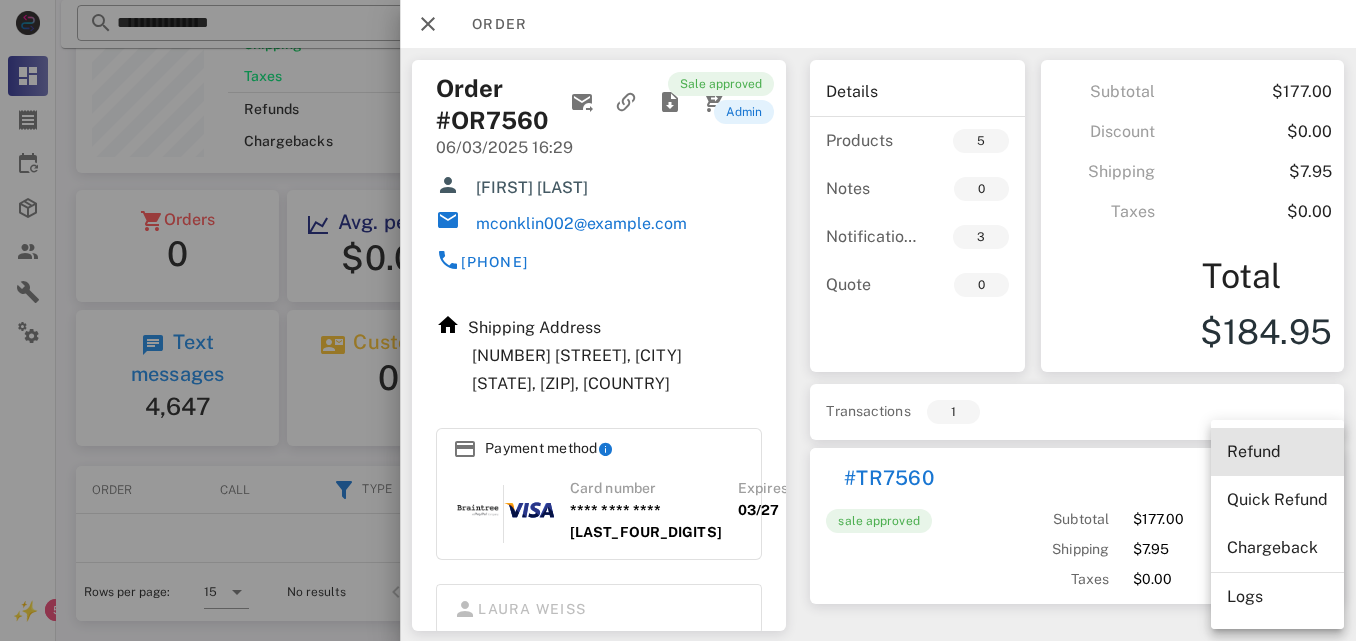click on "Refund" at bounding box center [1277, 451] 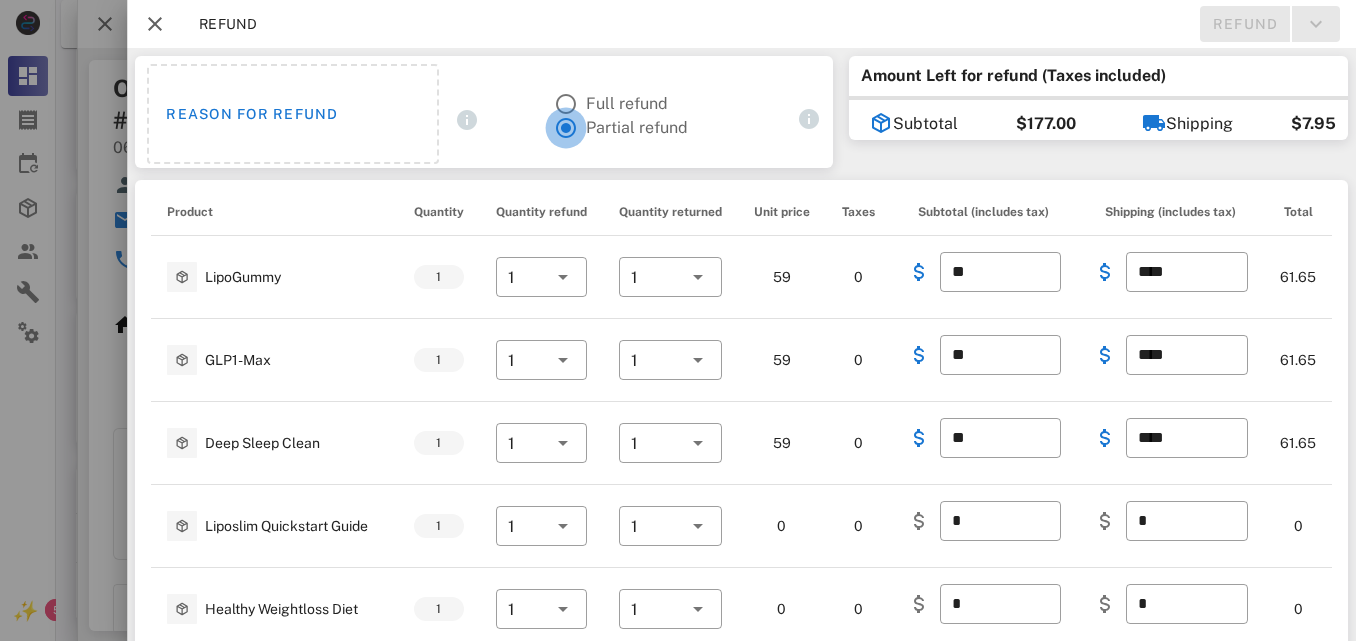 click at bounding box center (566, 128) 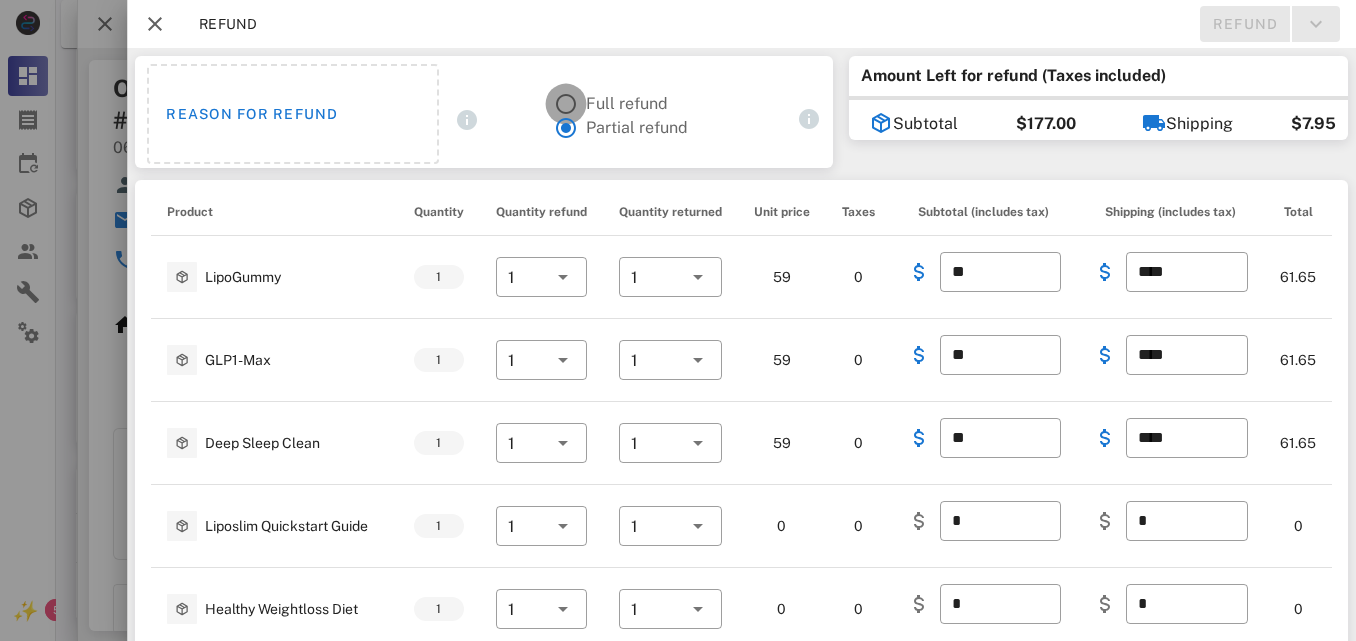click at bounding box center [566, 104] 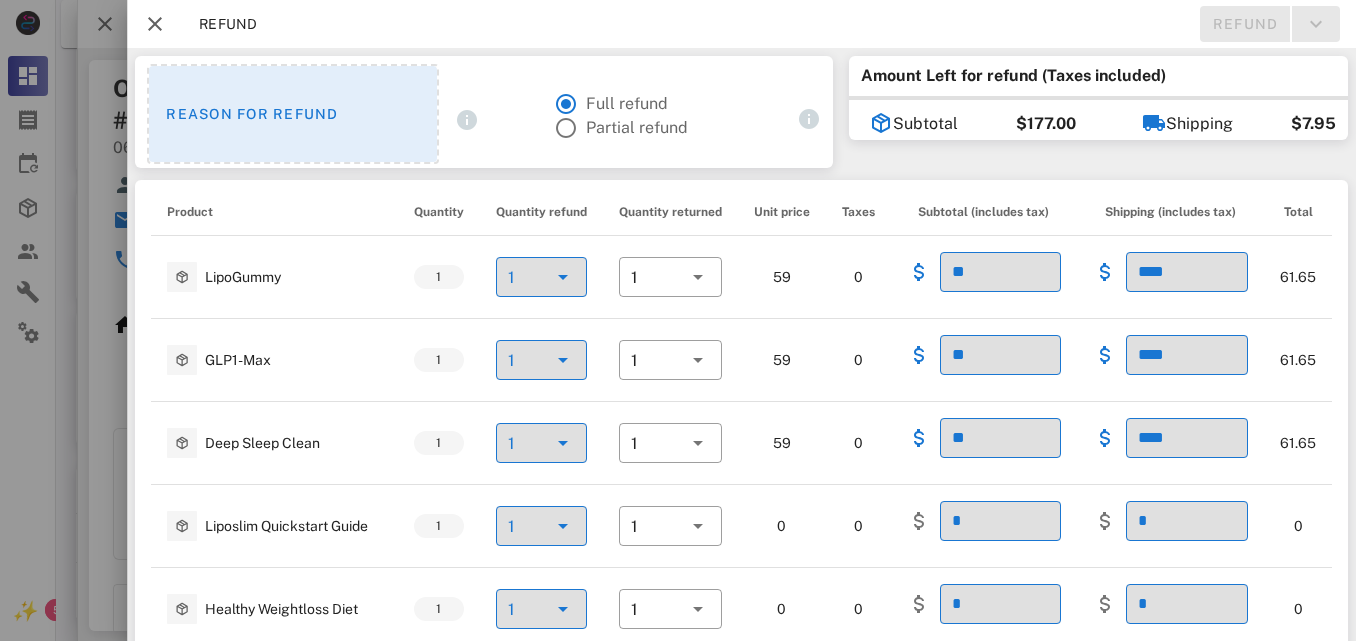 click on "Reason for refund" at bounding box center (293, 114) 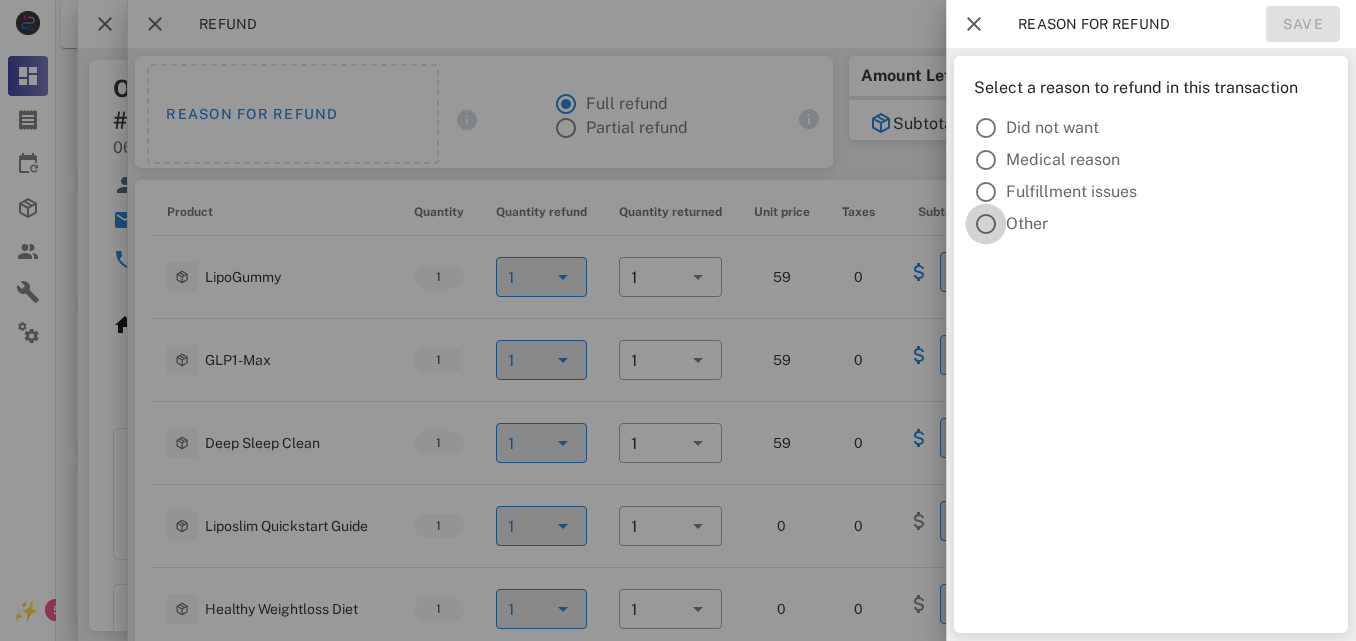 click at bounding box center [986, 224] 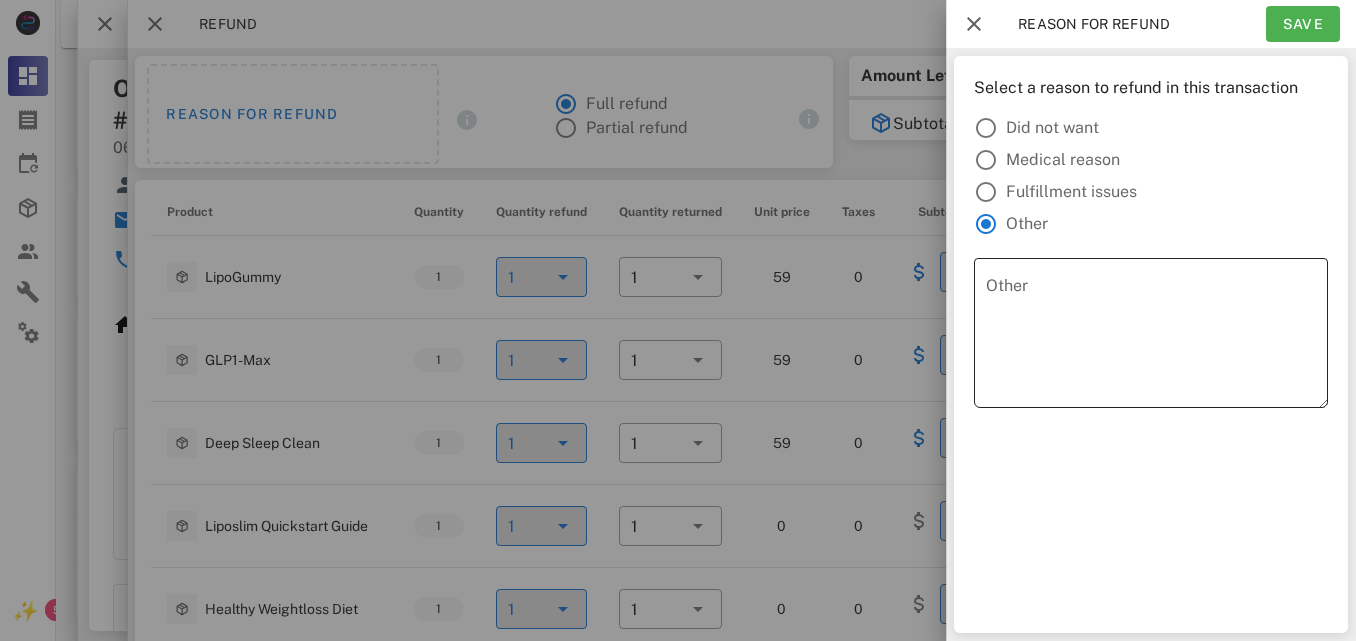 click on "Other" at bounding box center [1157, 338] 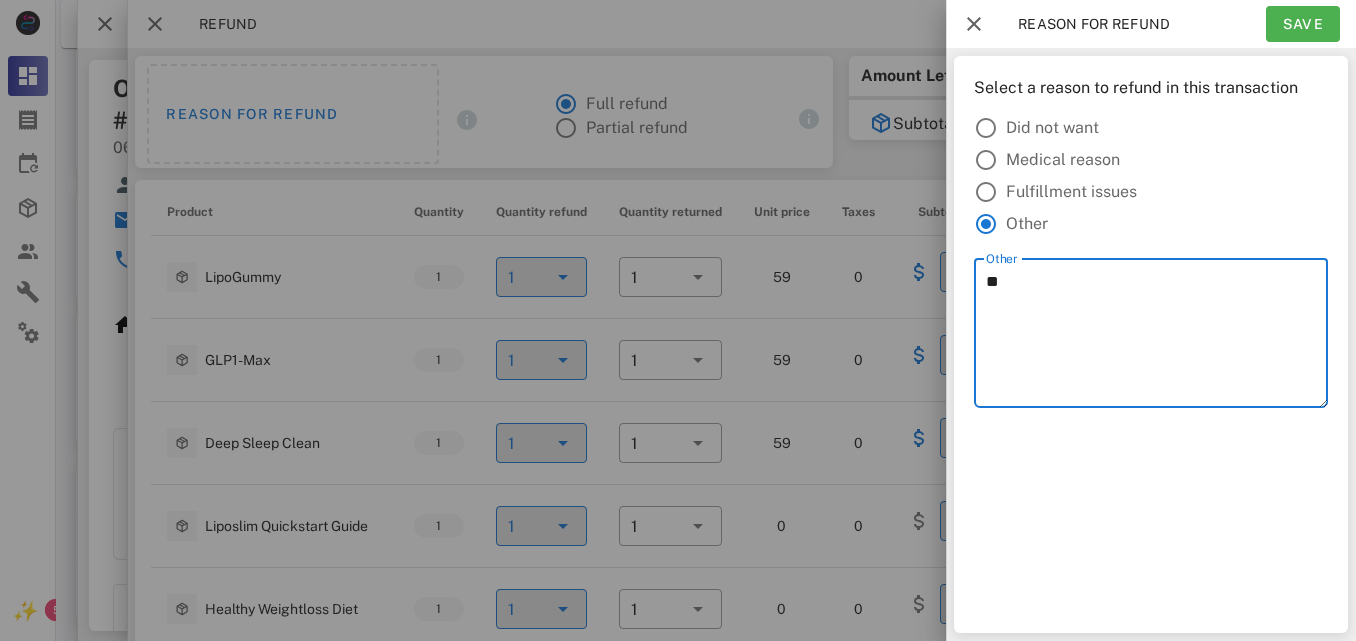 type on "*" 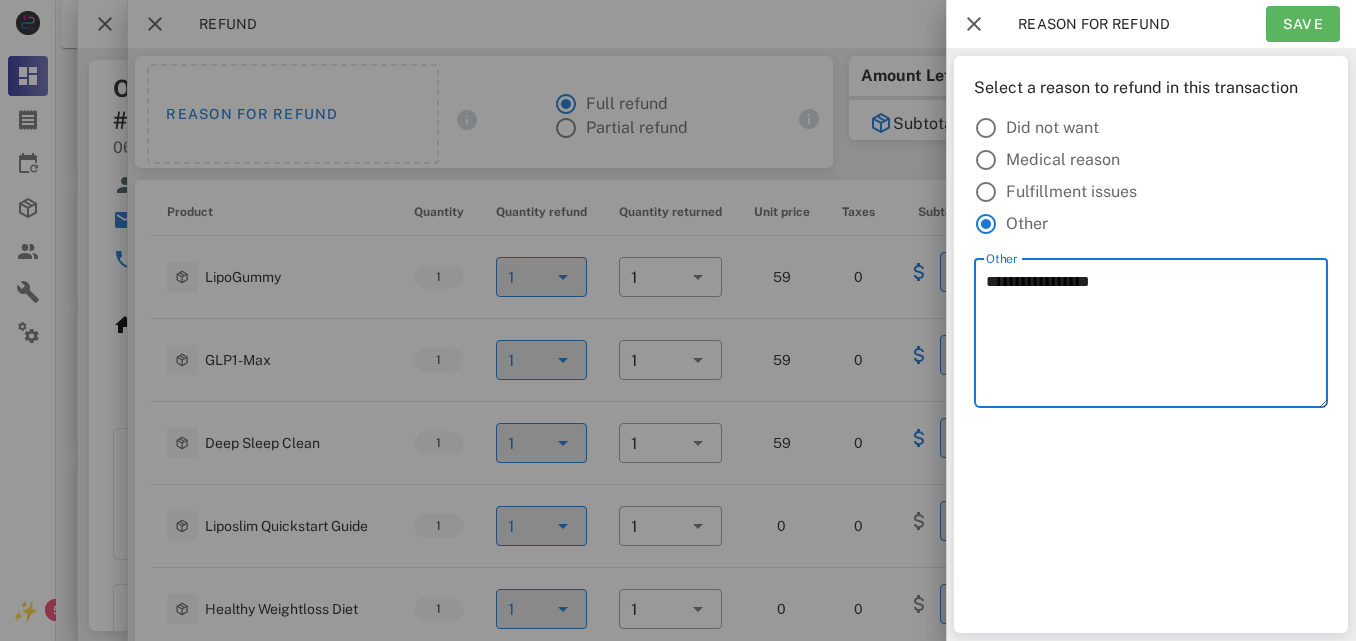 type on "**********" 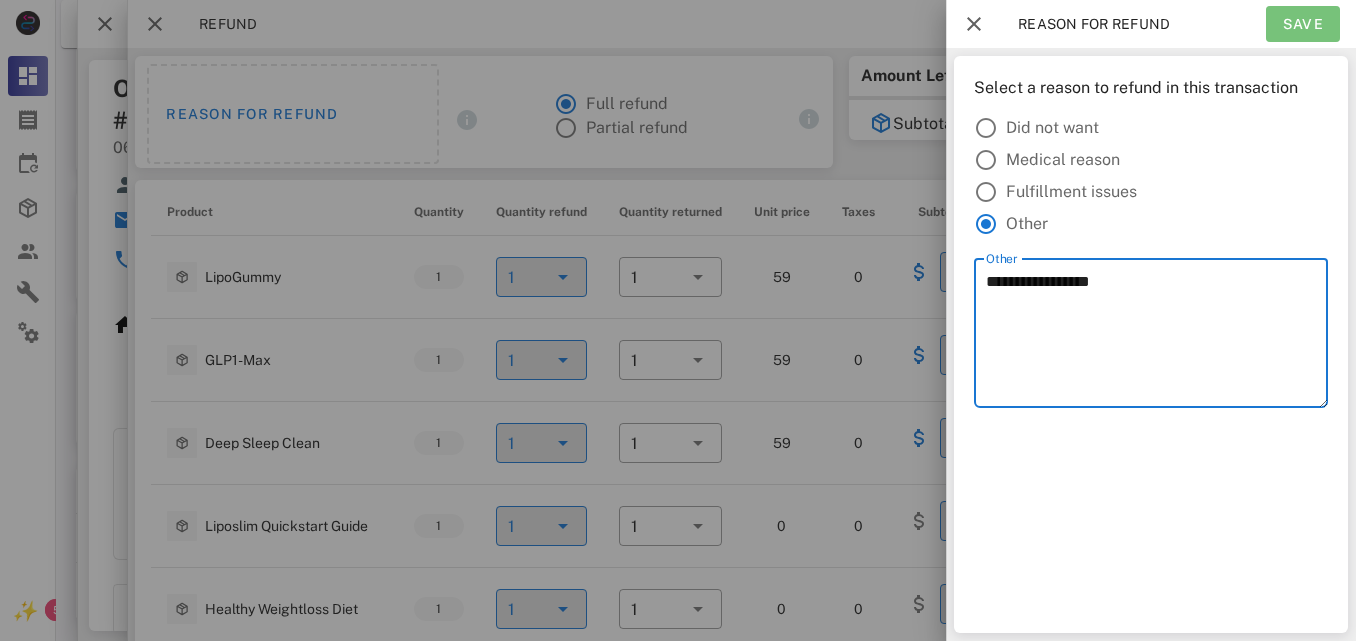 click on "Save" at bounding box center (1303, 24) 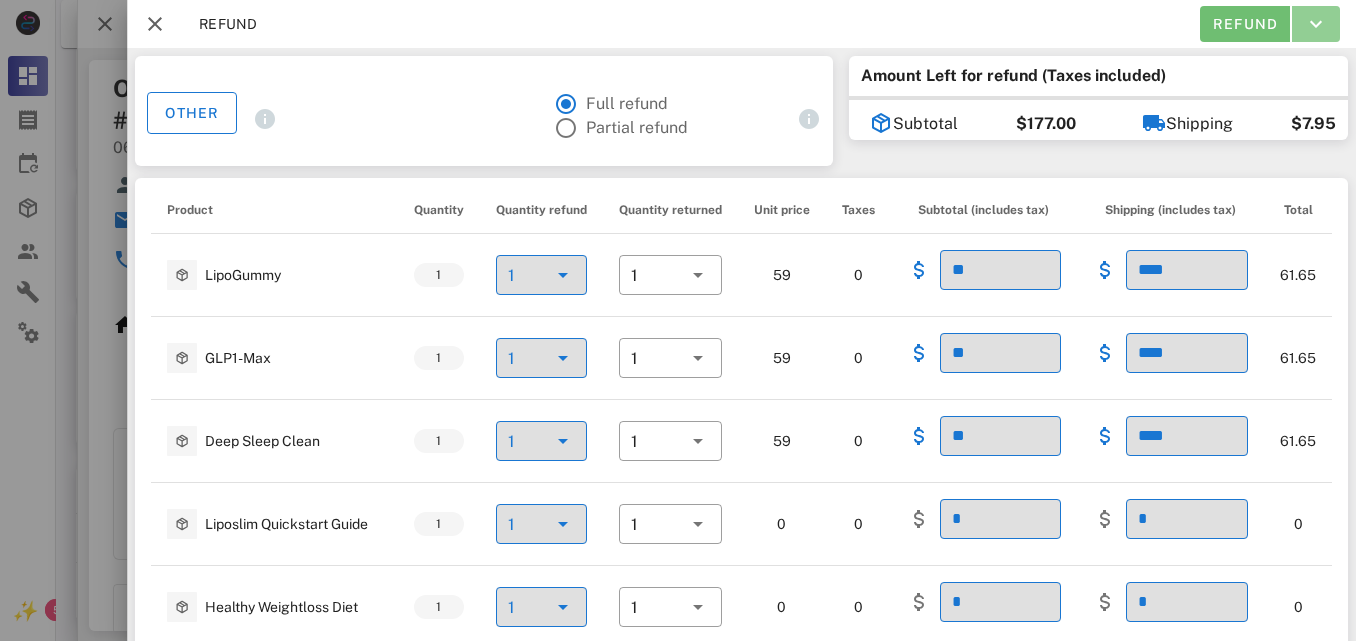 click at bounding box center [1316, 24] 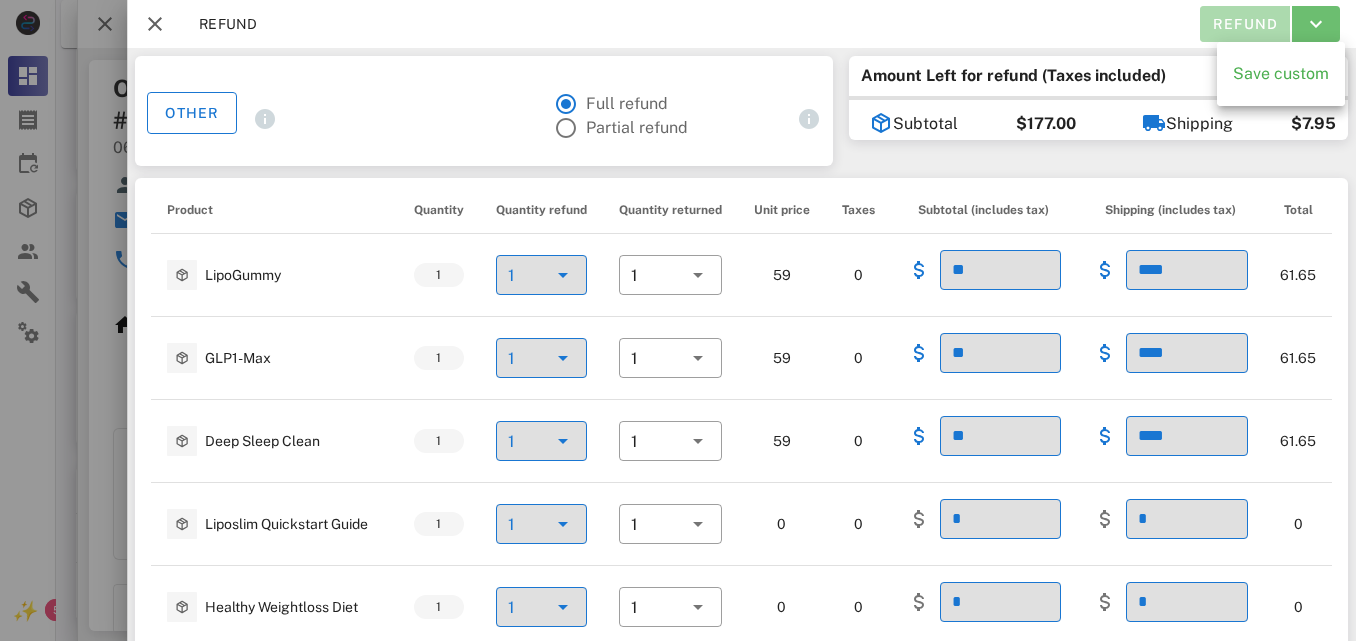 click on "Refund" at bounding box center [1244, 24] 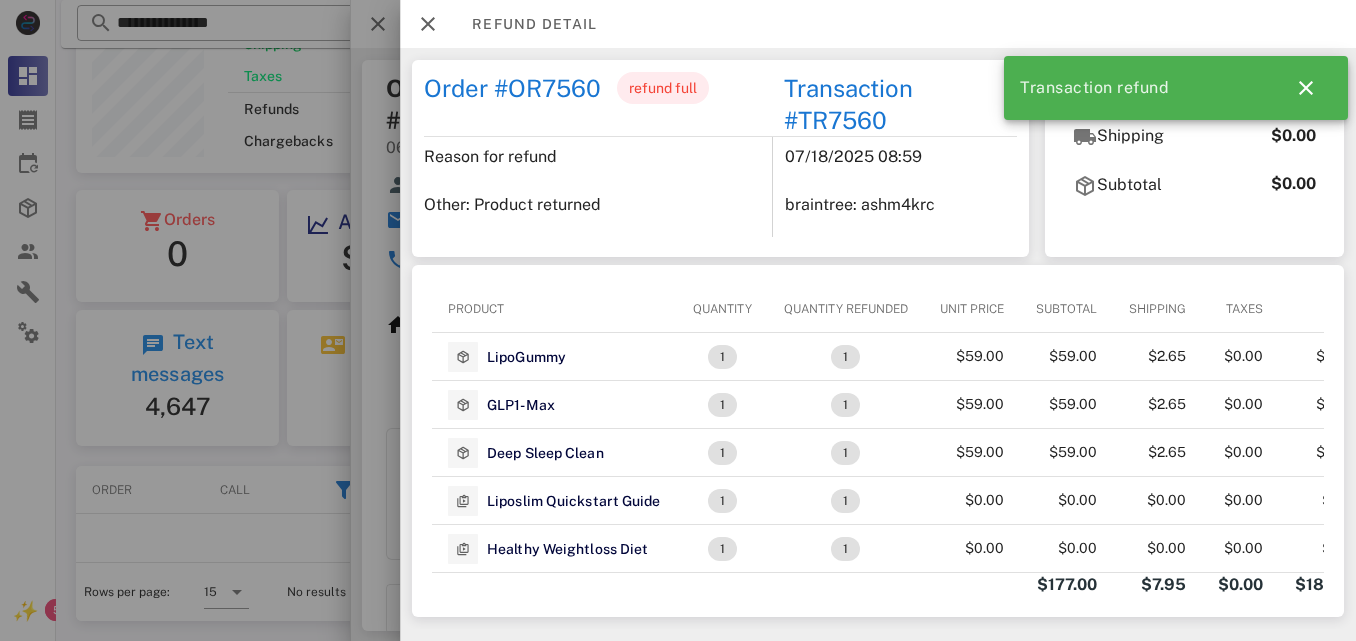 scroll, scrollTop: 0, scrollLeft: 53, axis: horizontal 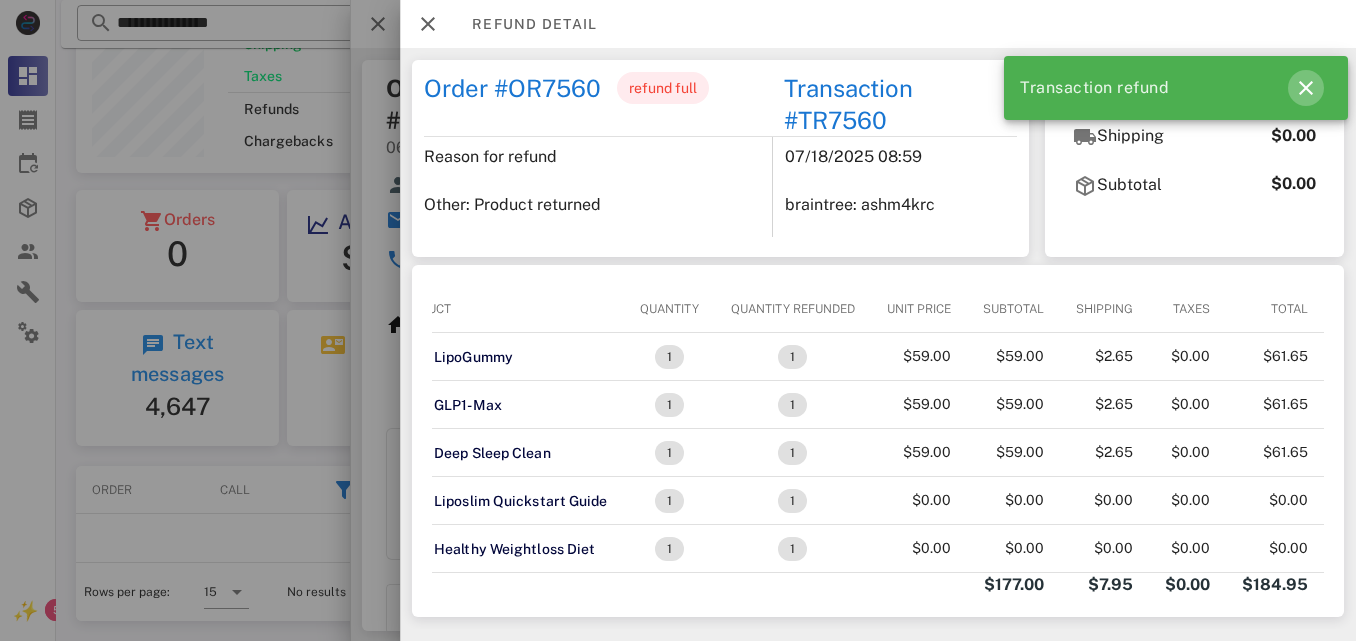 click at bounding box center (1306, 88) 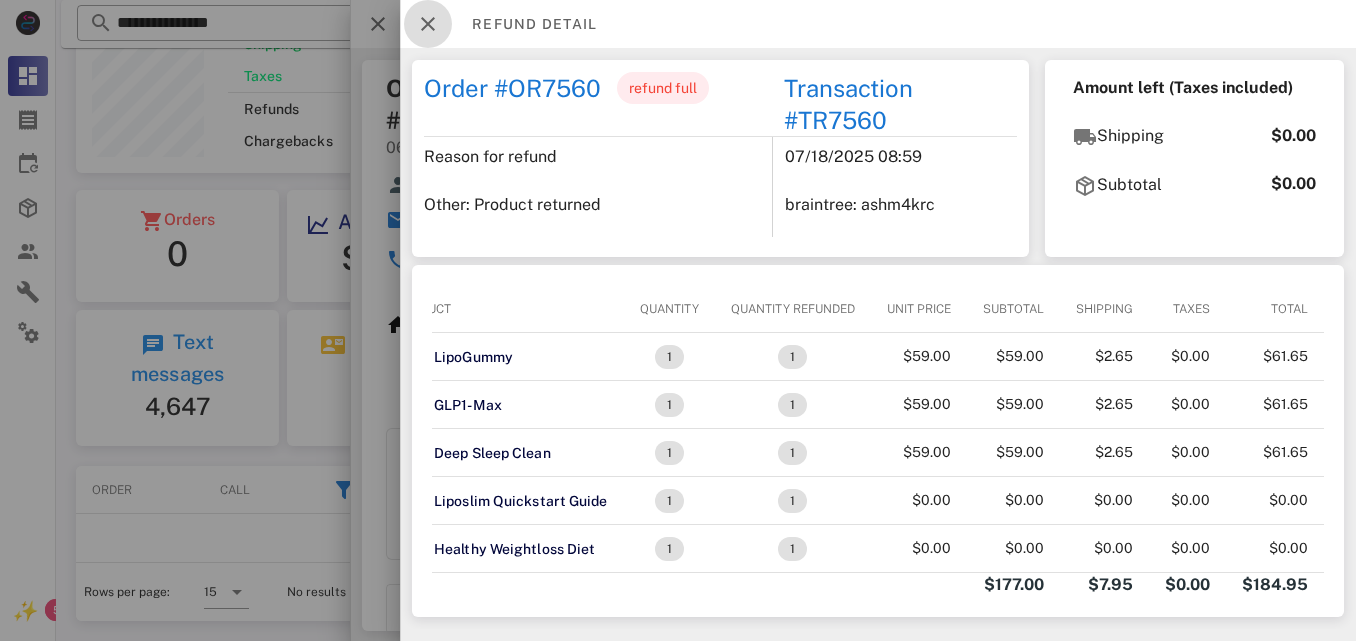 click at bounding box center [428, 24] 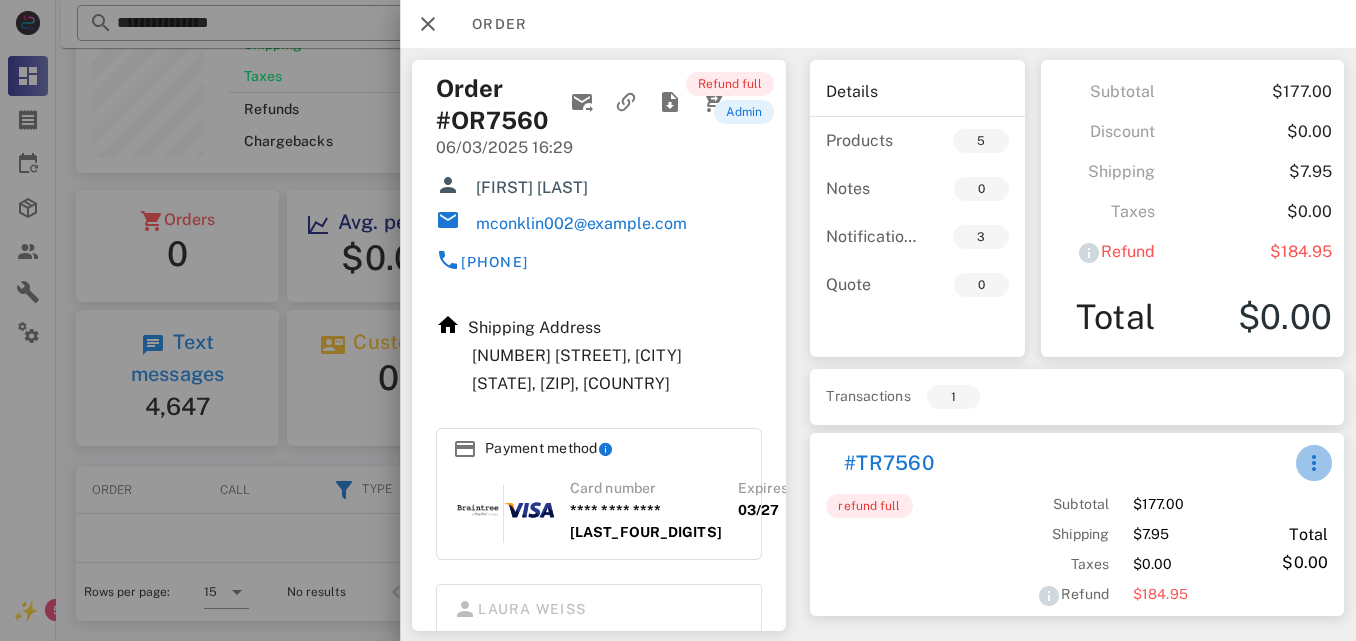 click at bounding box center (1313, 463) 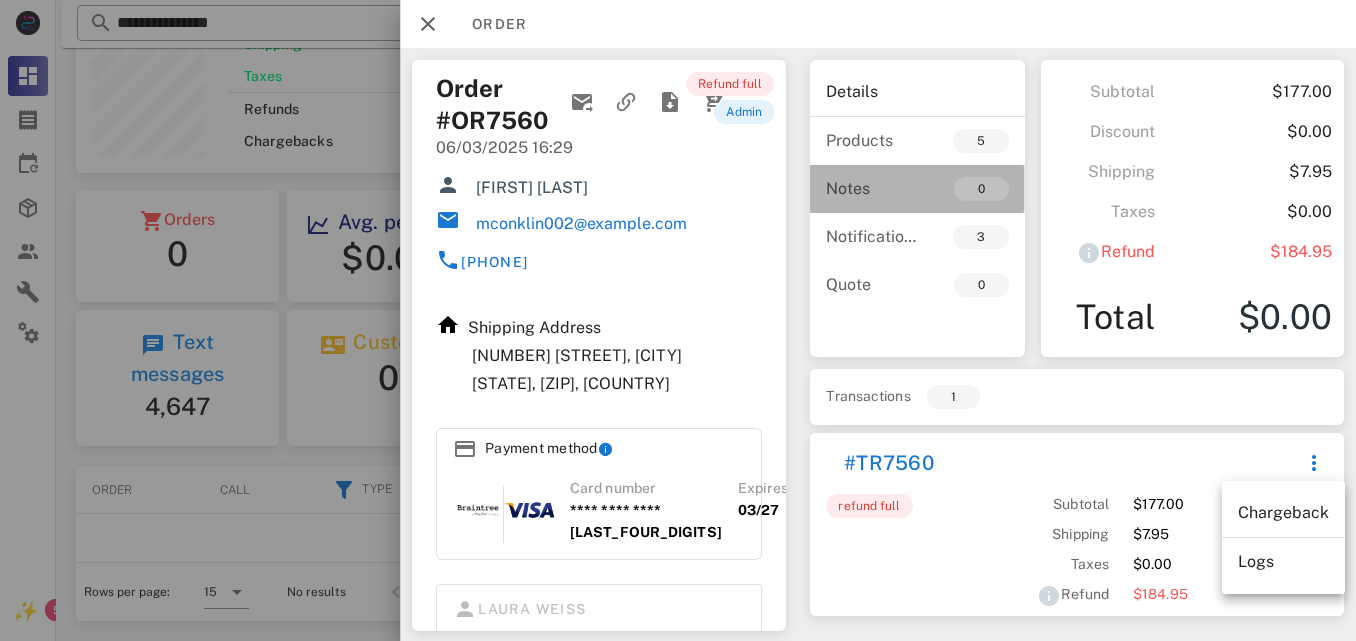 click on "Notes" at bounding box center [871, 188] 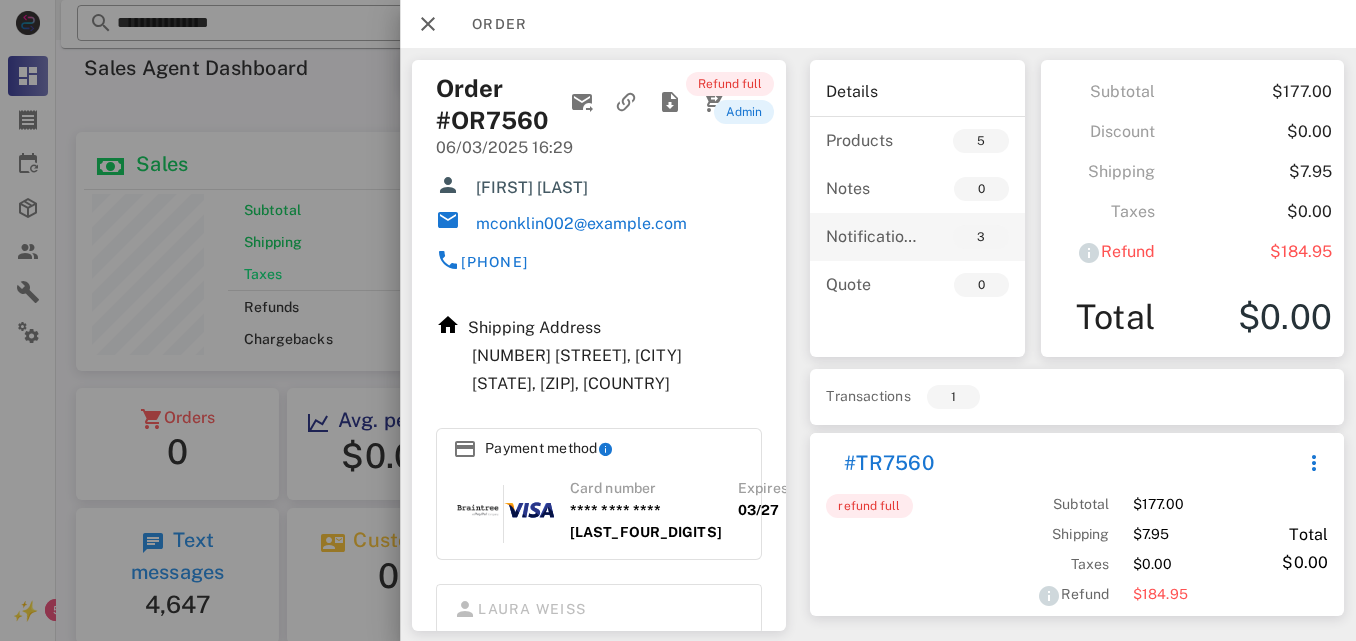 scroll, scrollTop: 0, scrollLeft: 0, axis: both 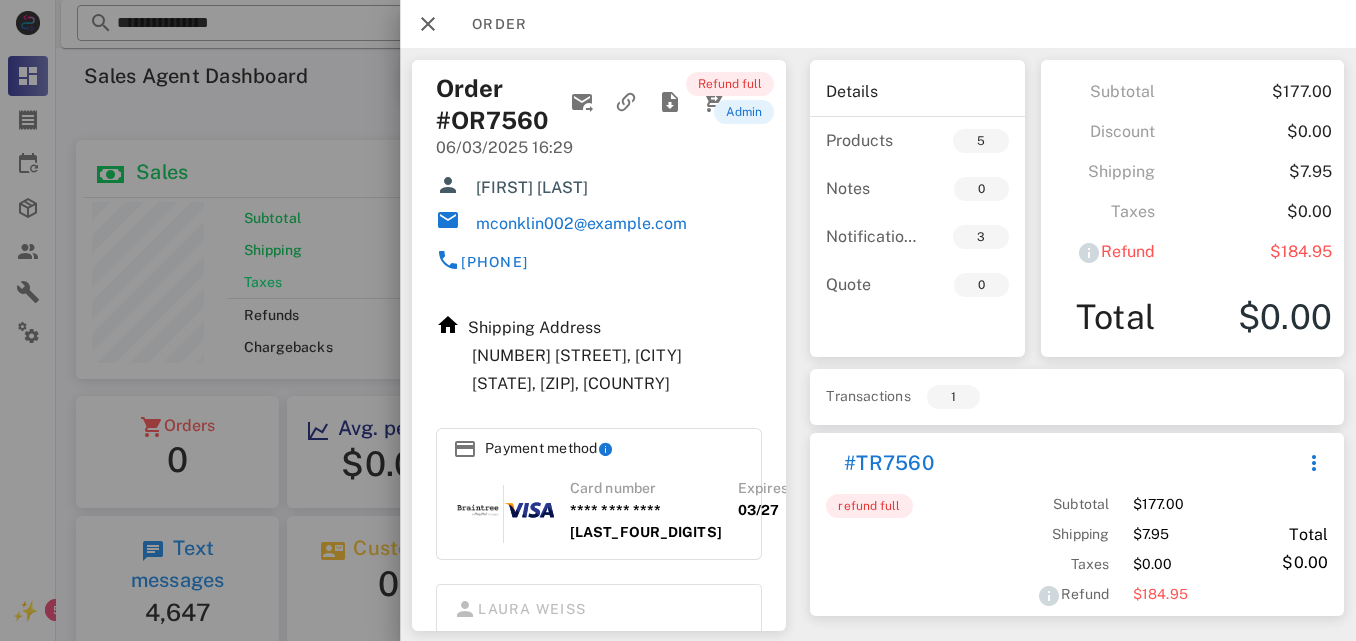 drag, startPoint x: 481, startPoint y: 228, endPoint x: 615, endPoint y: 163, distance: 148.93288 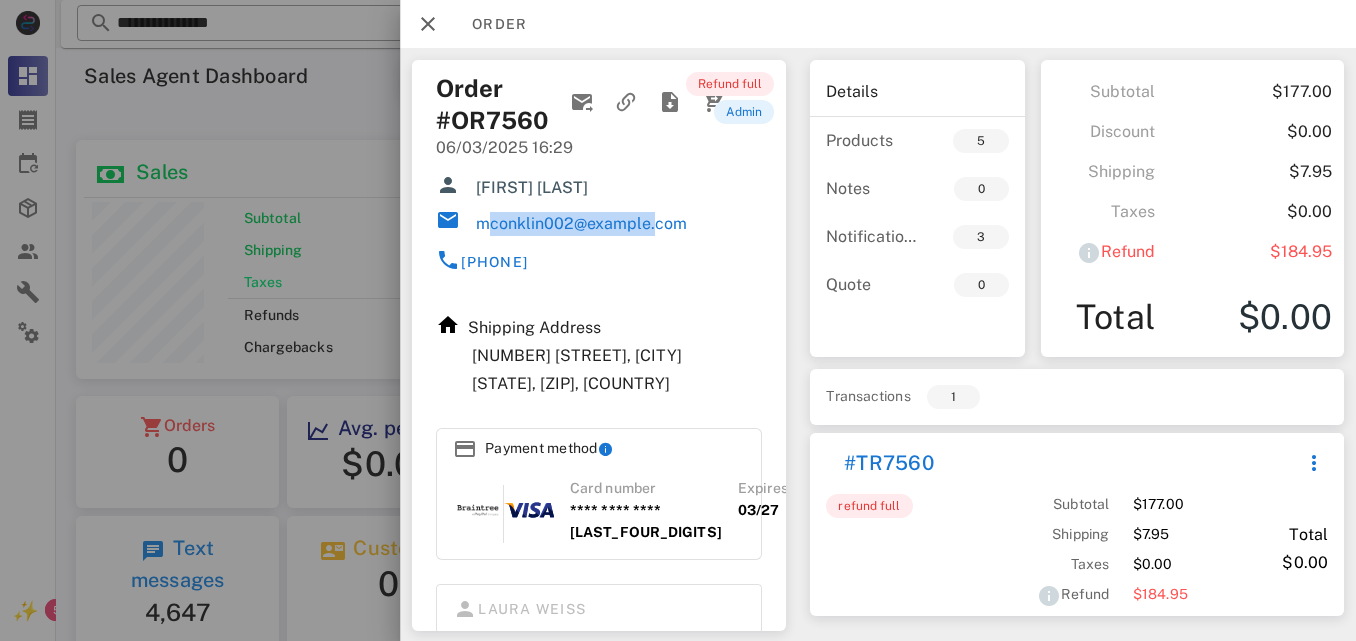 drag, startPoint x: 641, startPoint y: 222, endPoint x: 475, endPoint y: 223, distance: 166.003 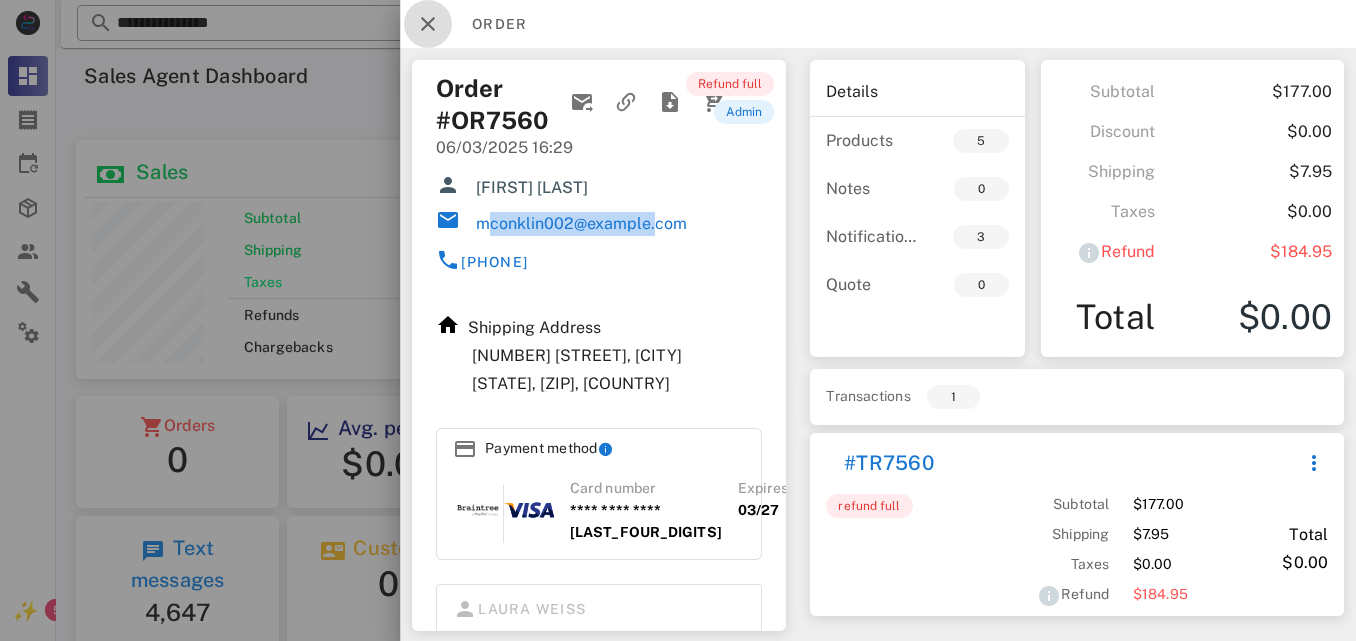 click at bounding box center [428, 24] 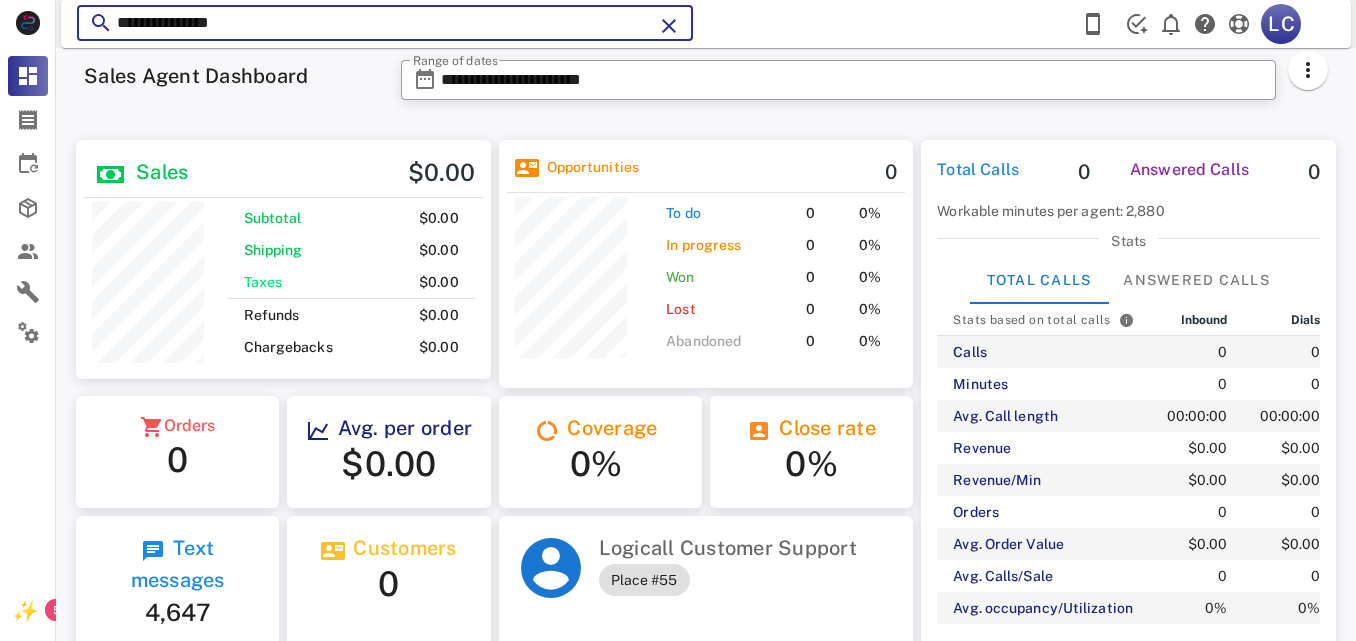 click on "**********" at bounding box center (385, 23) 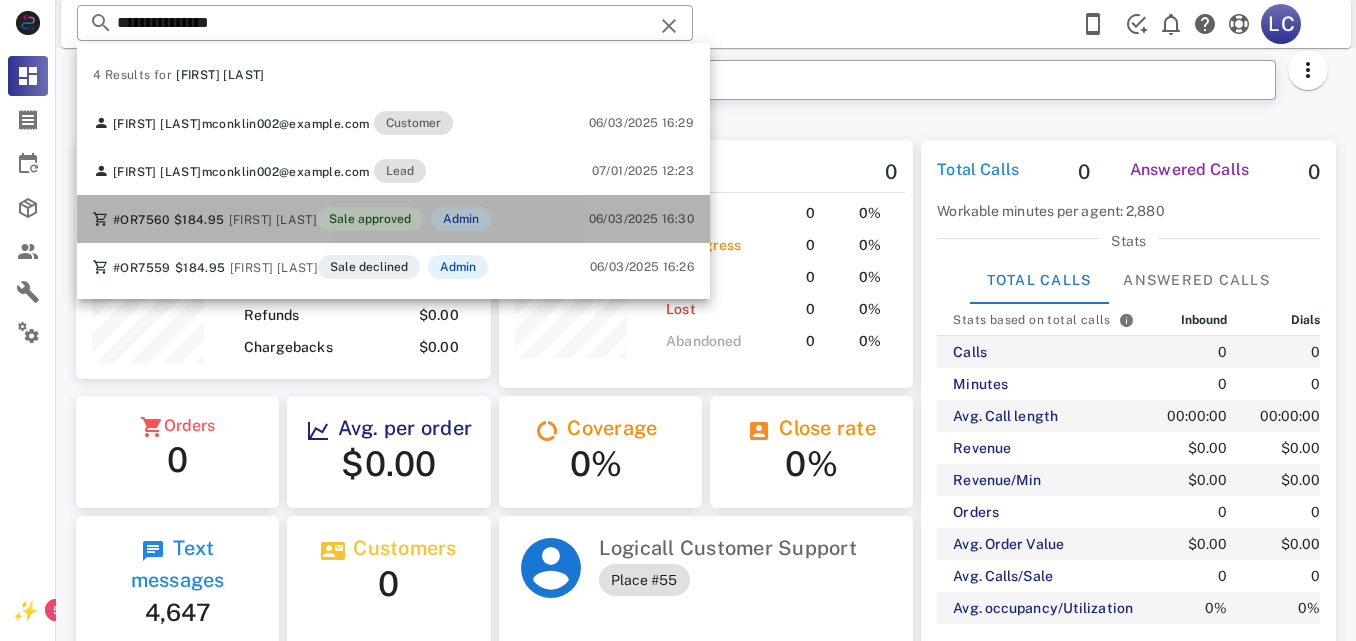 click on "[FIRST] [LAST]" at bounding box center [273, 220] 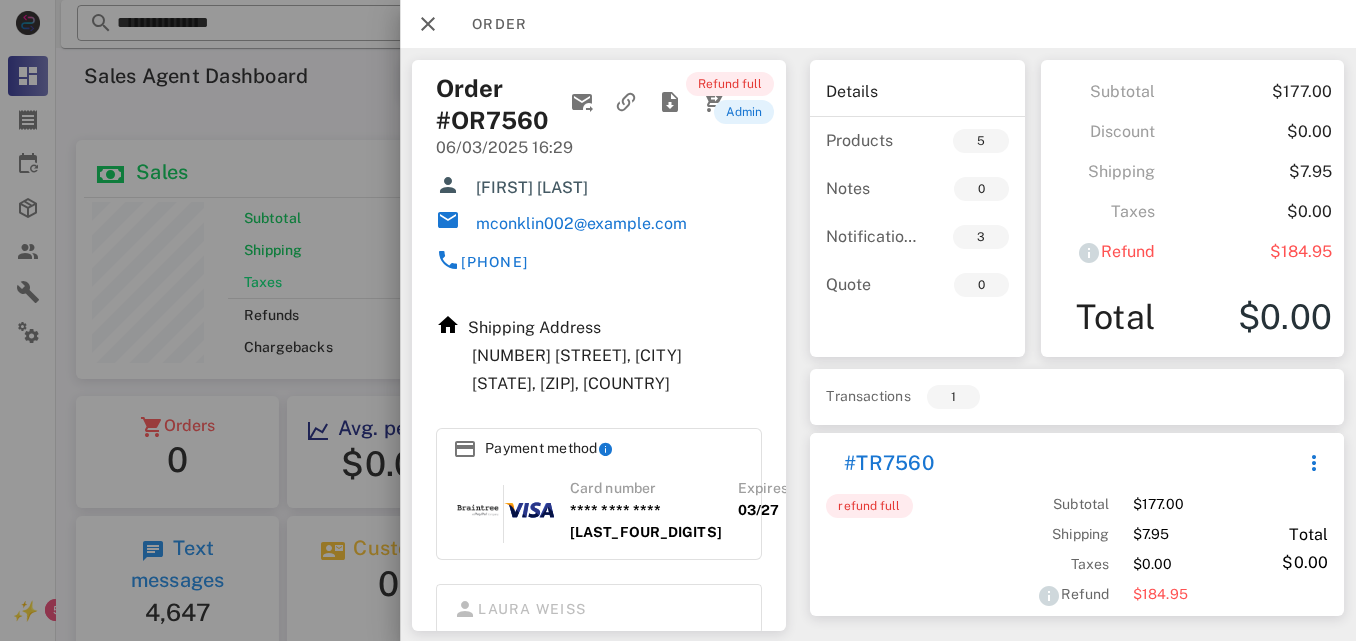click on "Refund full admin" at bounding box center [723, 182] 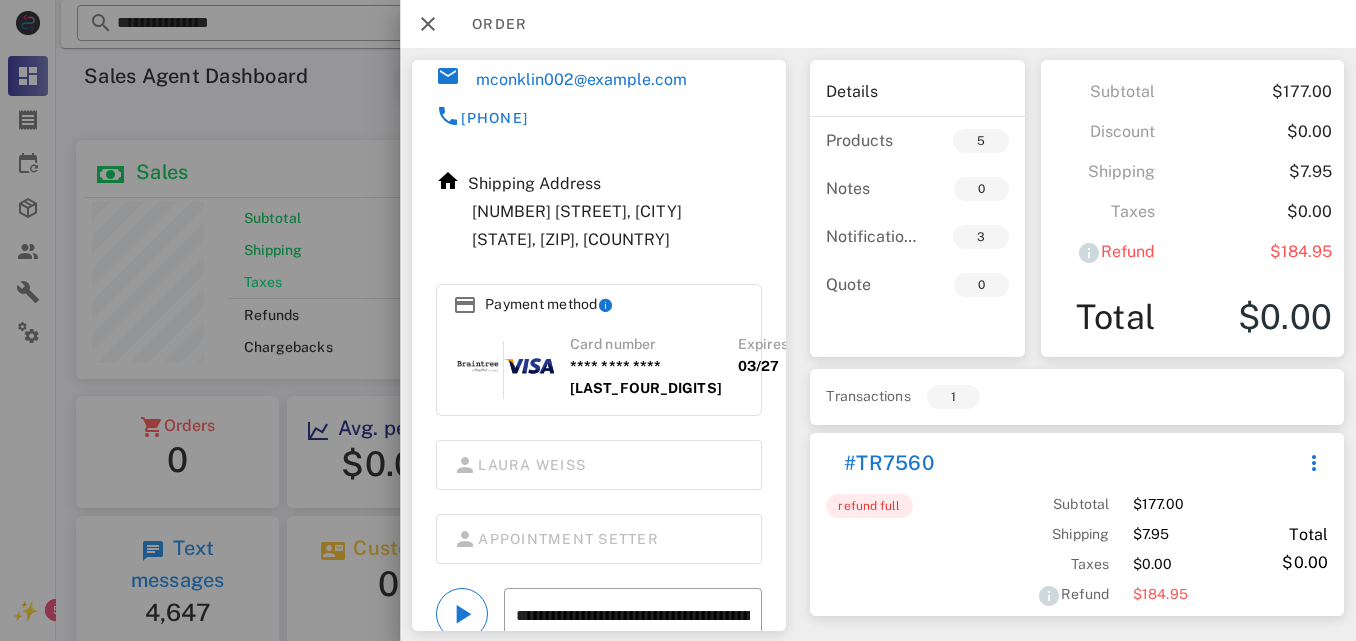 scroll, scrollTop: 353, scrollLeft: 0, axis: vertical 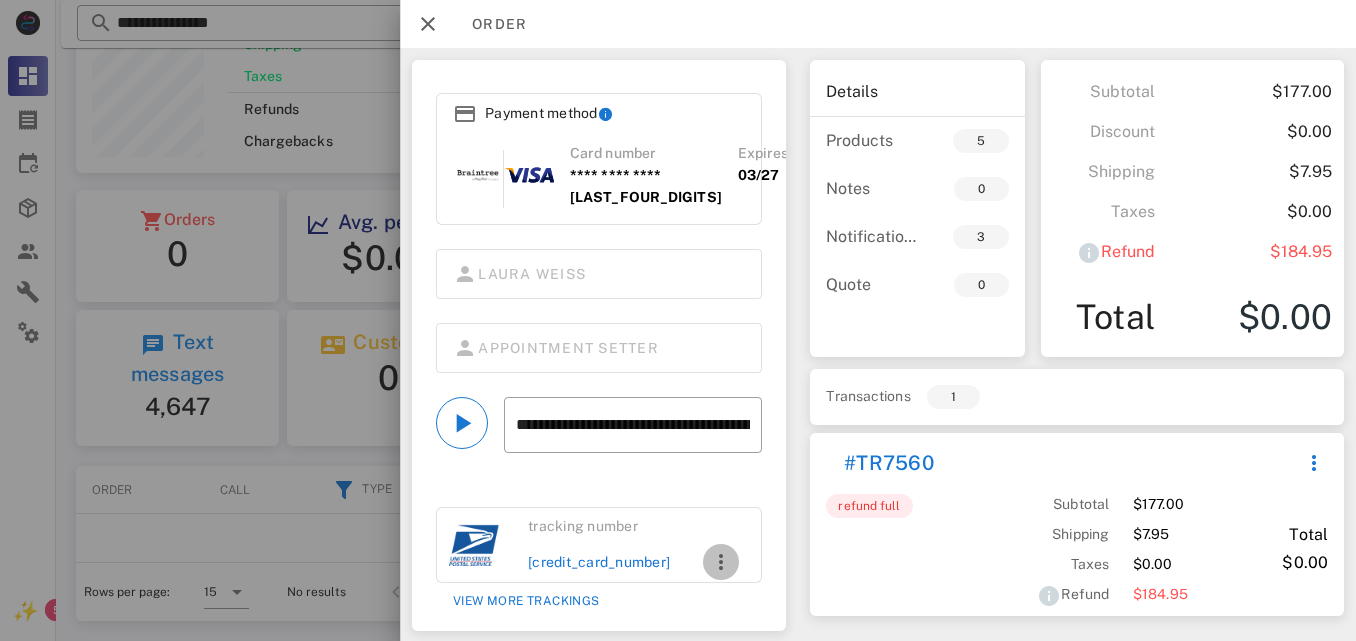 click at bounding box center (721, 562) 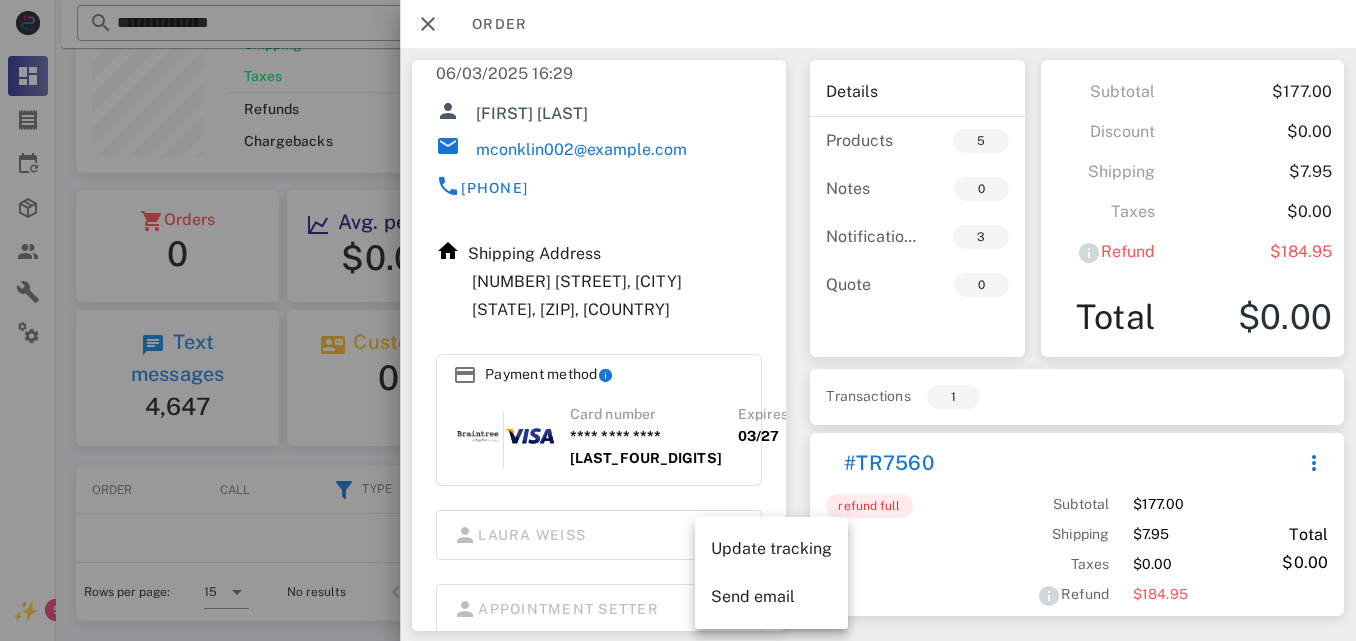 scroll, scrollTop: 0, scrollLeft: 0, axis: both 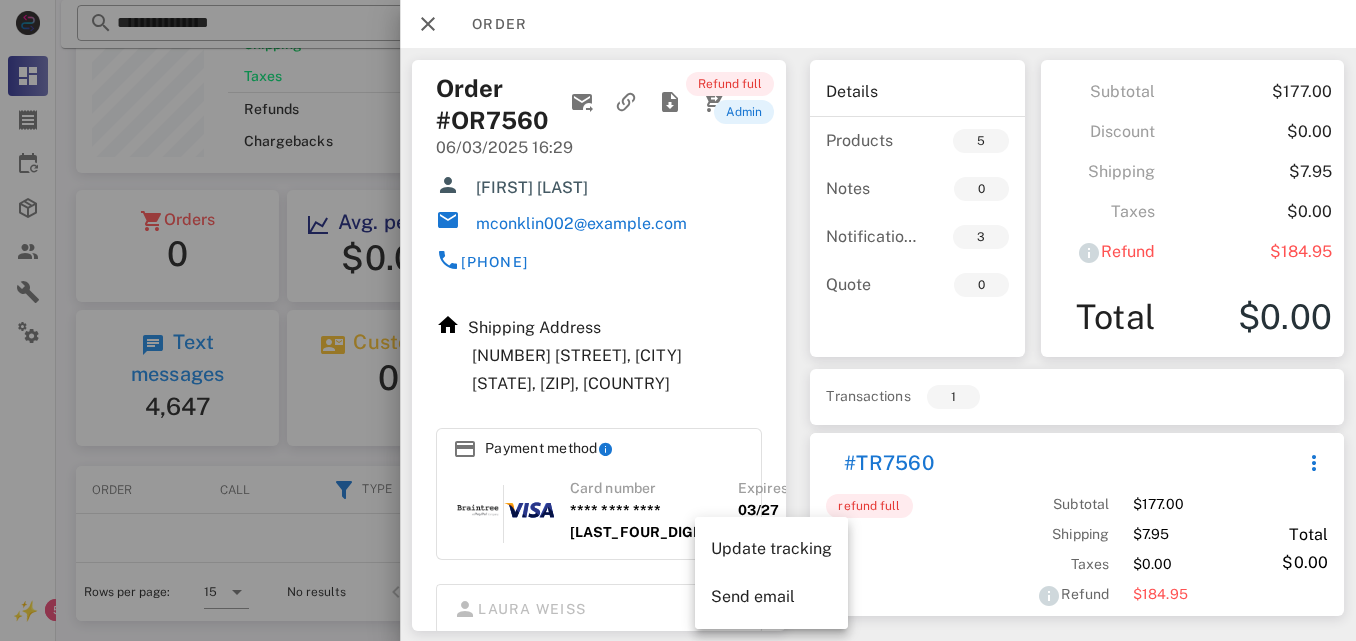 click on "Taxes" at bounding box center [1054, 564] 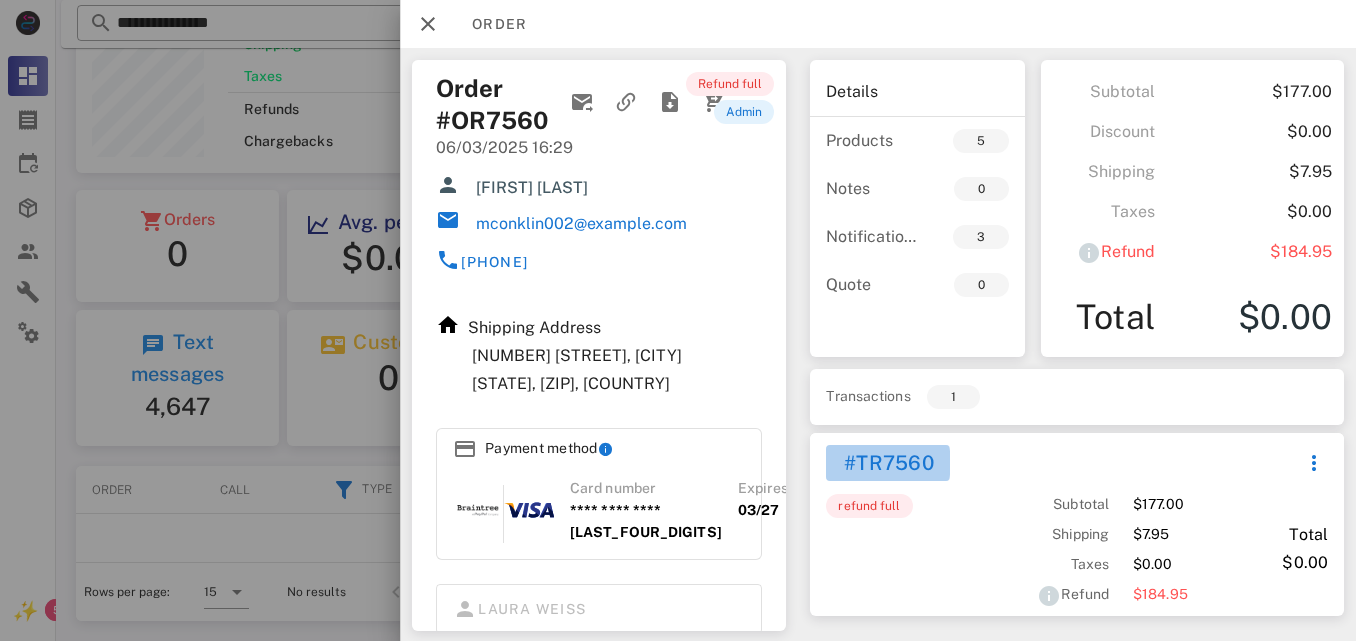 click on "#TR7560" at bounding box center [888, 463] 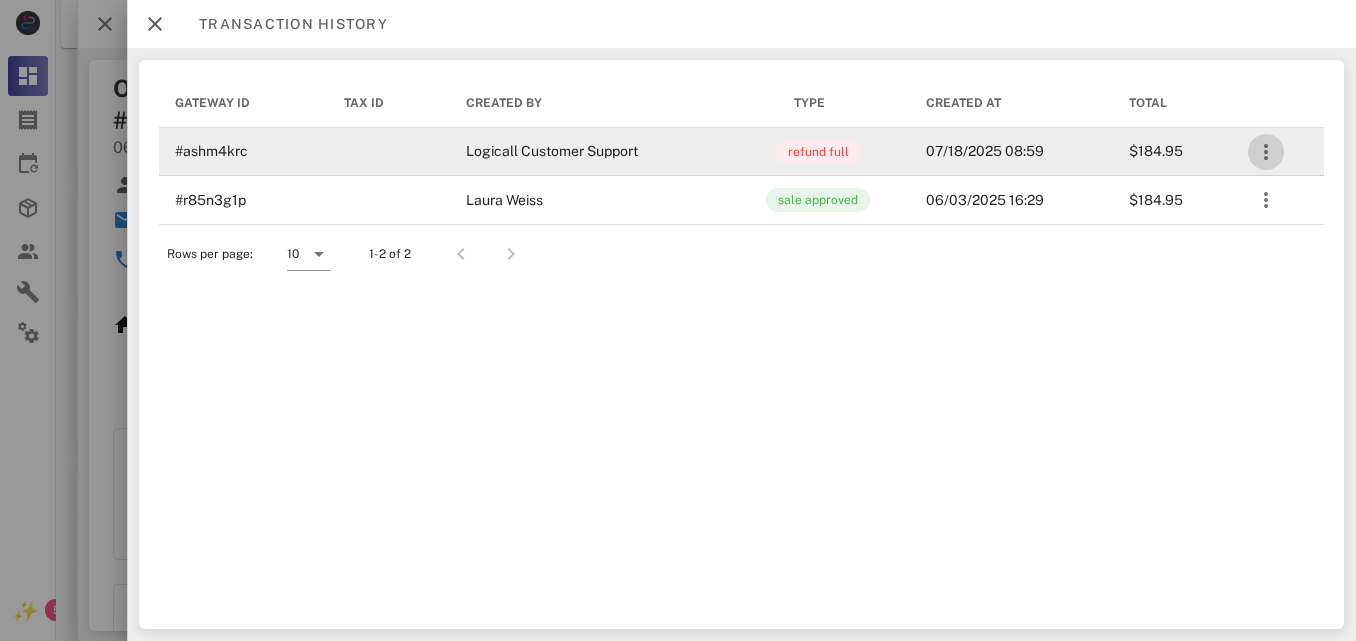 click at bounding box center [1266, 152] 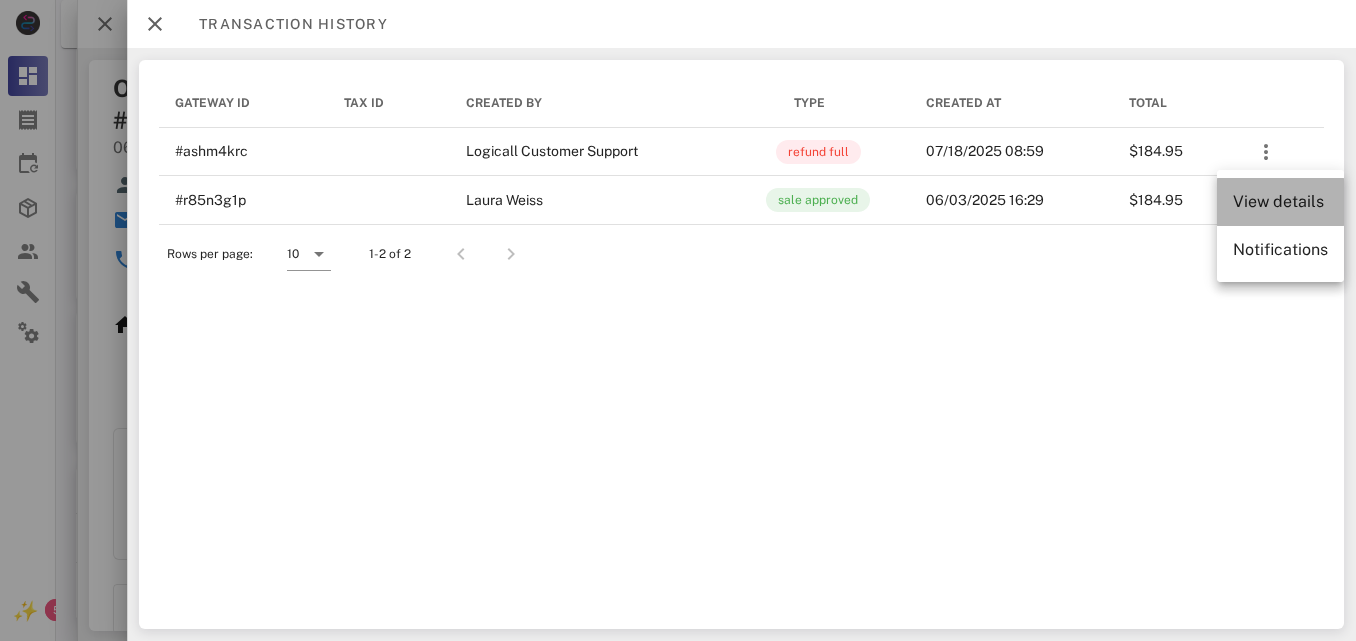 click on "View details" at bounding box center (1280, 201) 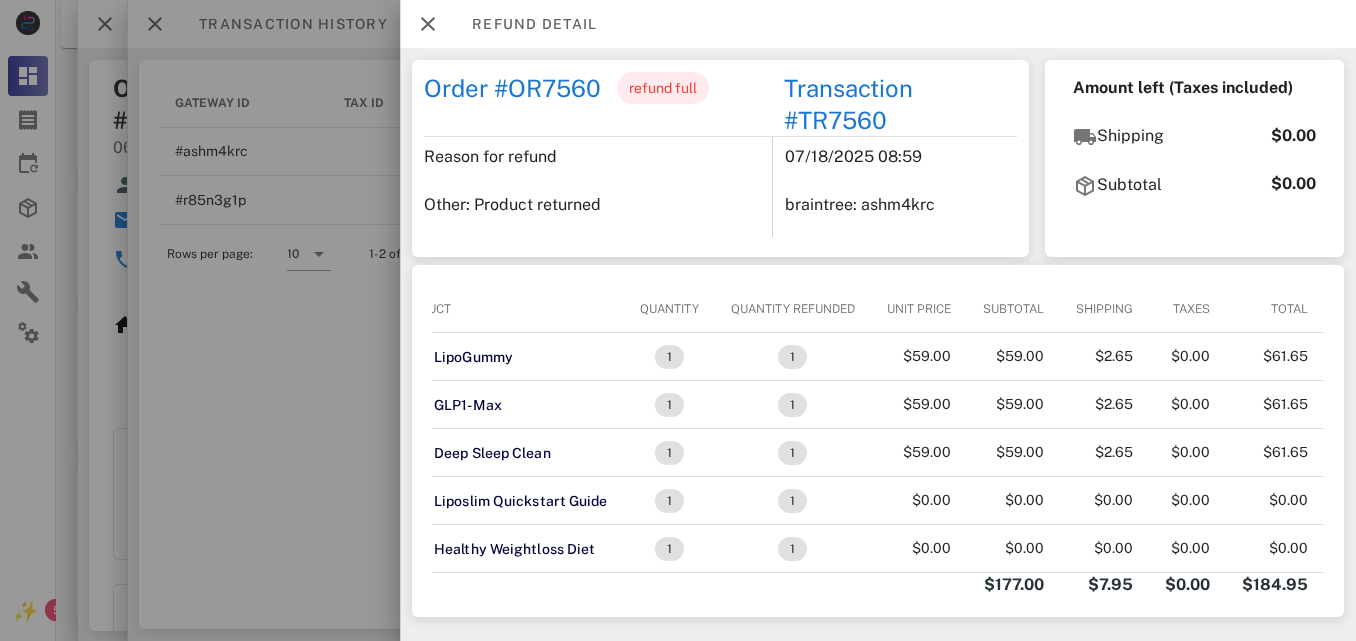 scroll, scrollTop: 0, scrollLeft: 0, axis: both 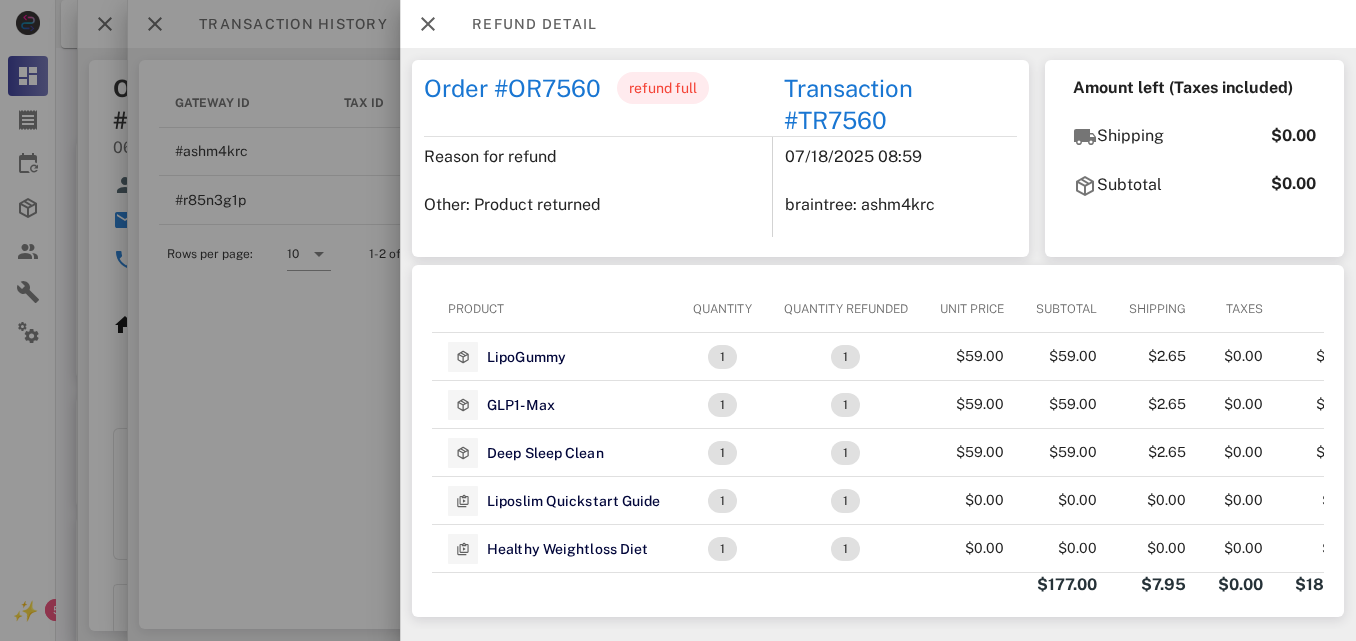 click on "Order #OR7560" at bounding box center (512, 96) 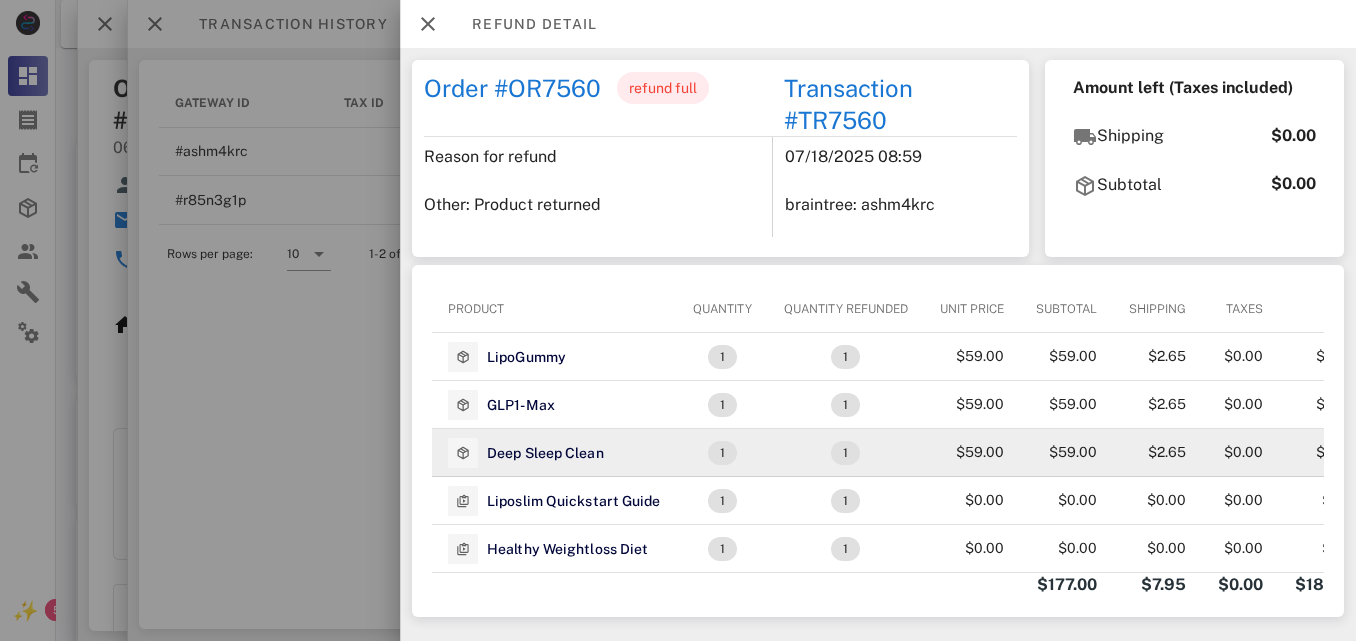 click on "Deep Sleep Clean" at bounding box center [554, 453] 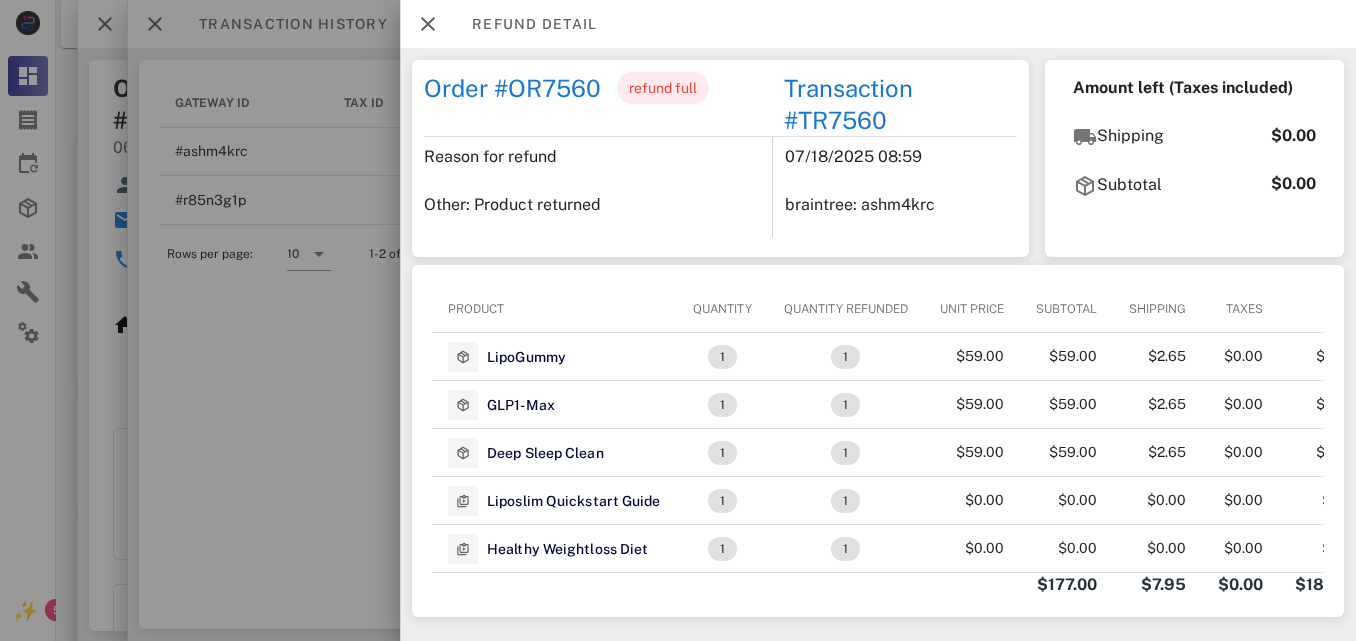 click at bounding box center (726, 585) 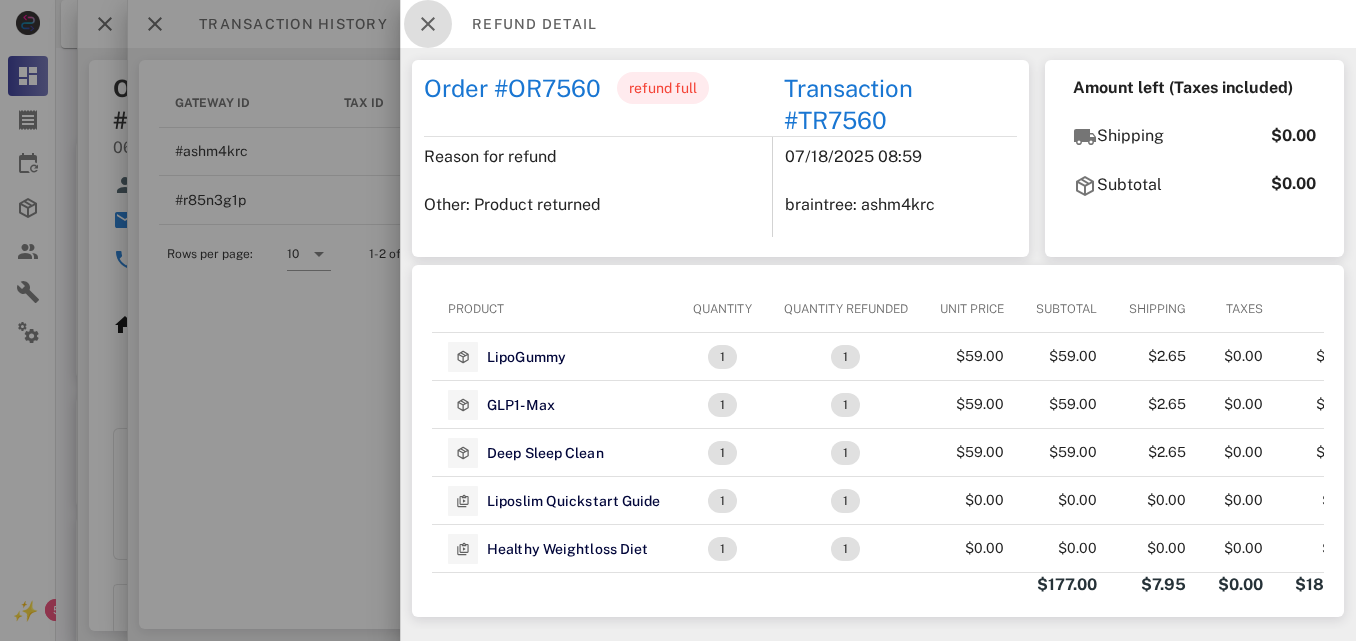 click at bounding box center [428, 24] 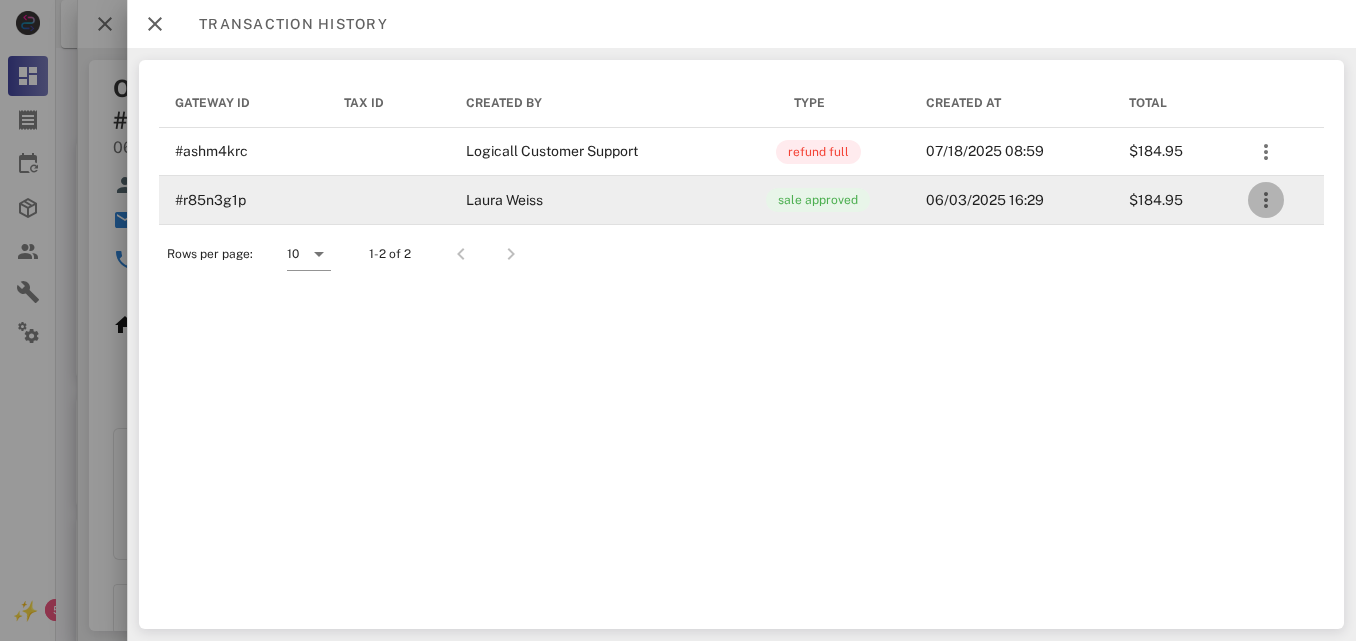click at bounding box center [1266, 200] 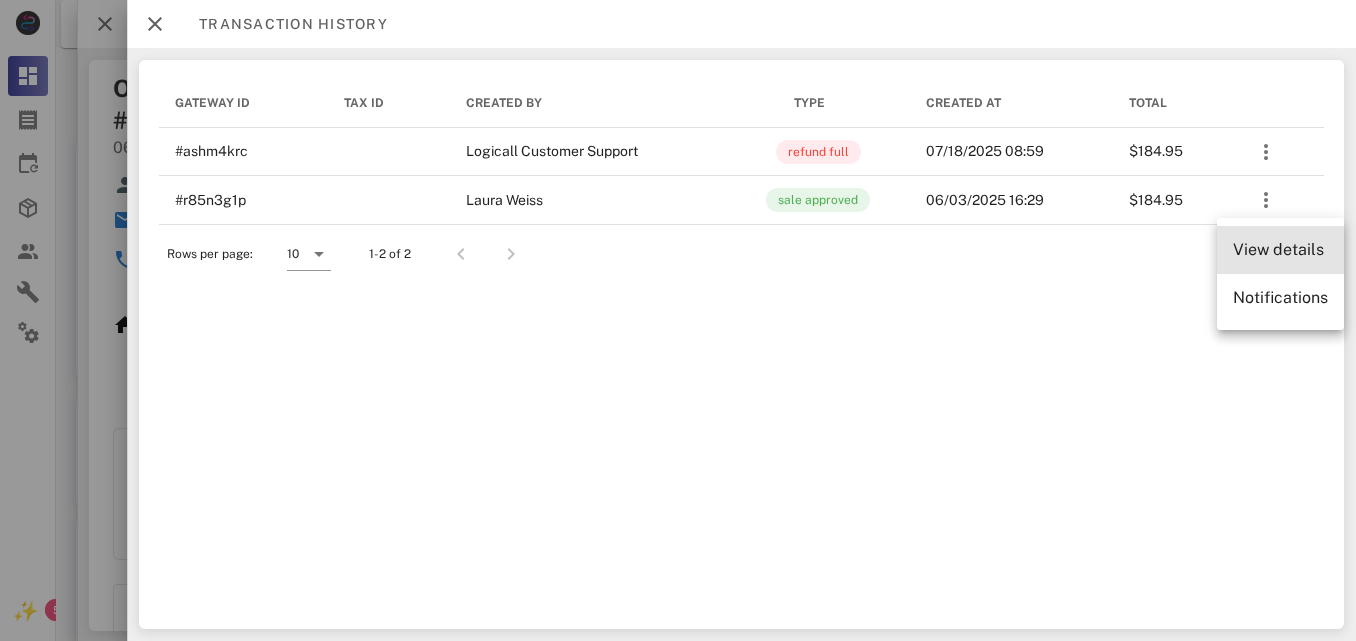 click on "View details" at bounding box center (1280, 249) 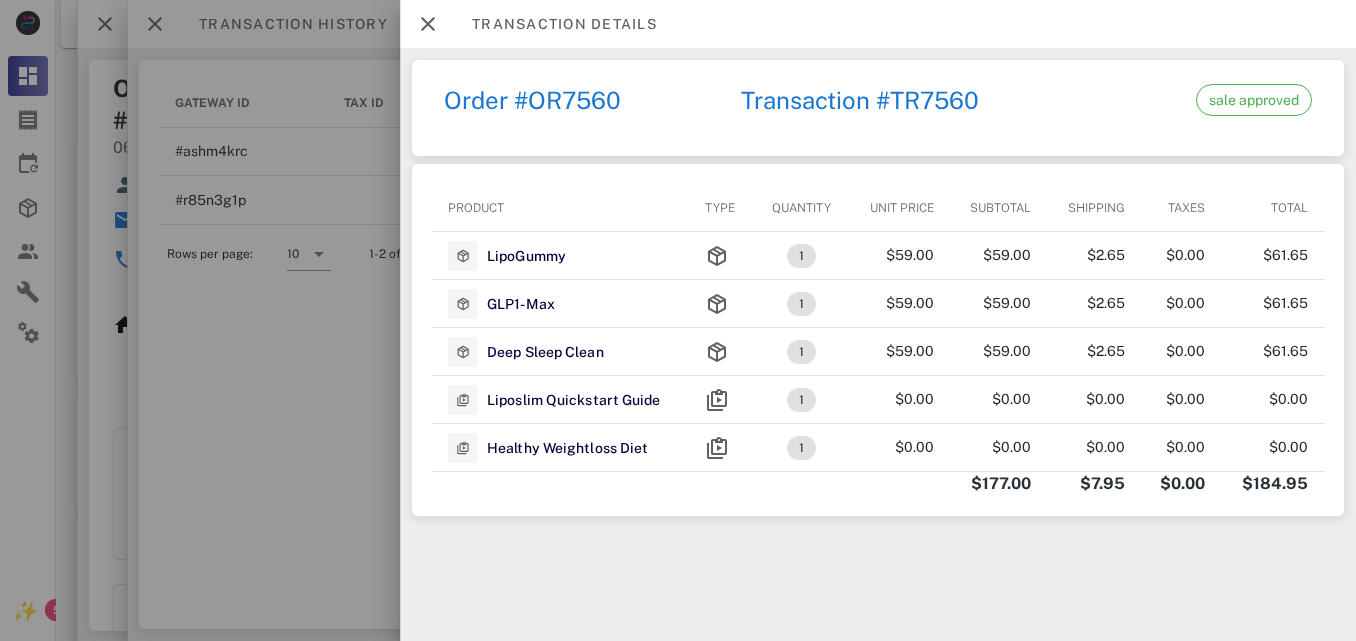 drag, startPoint x: 534, startPoint y: 91, endPoint x: 545, endPoint y: 103, distance: 16.27882 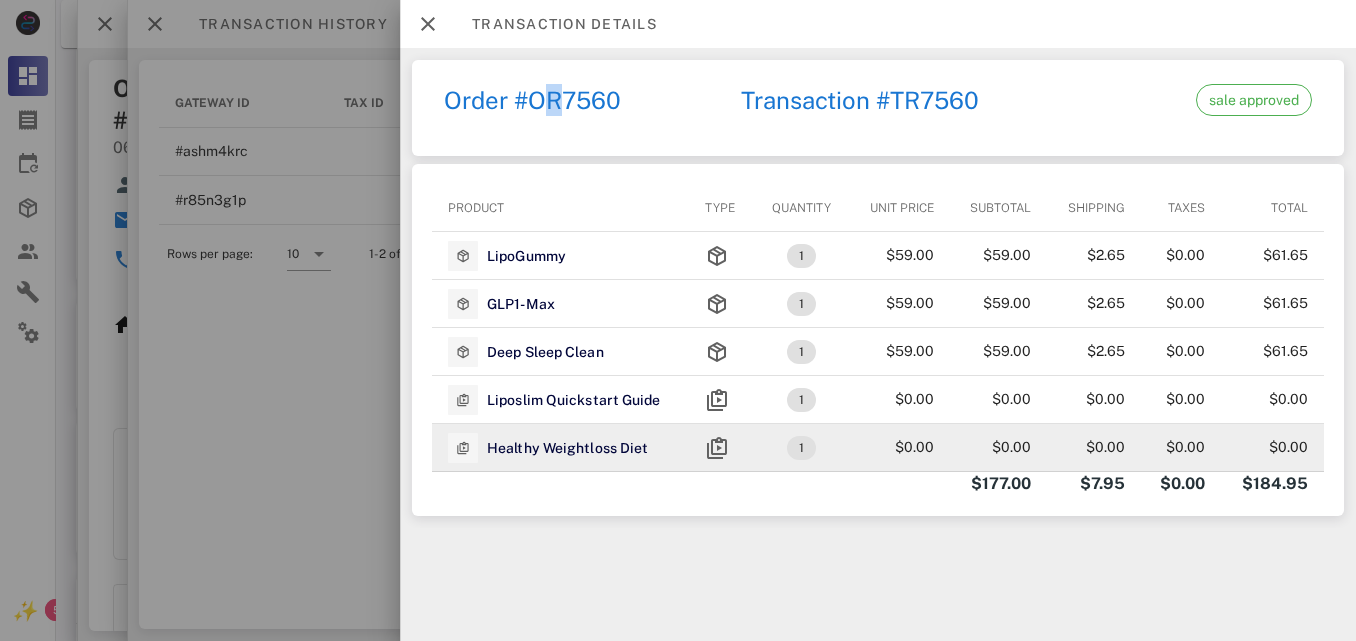 scroll, scrollTop: 226, scrollLeft: 0, axis: vertical 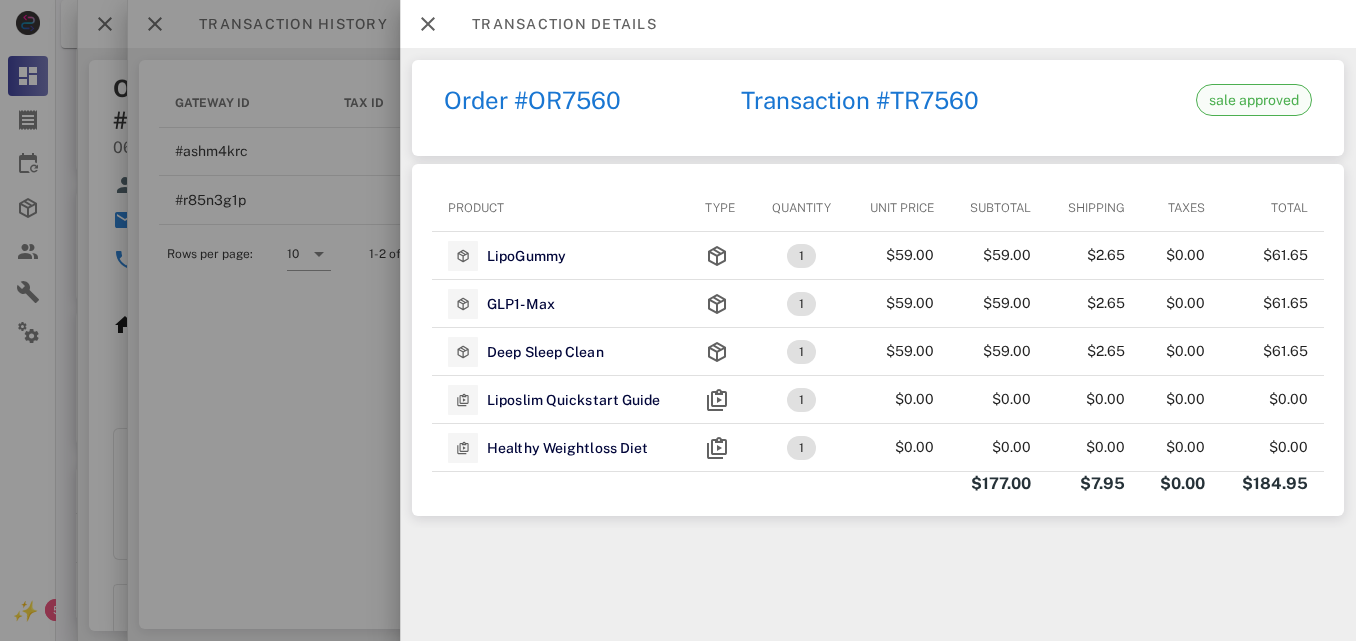 click on "sale approved" at bounding box center [1254, 100] 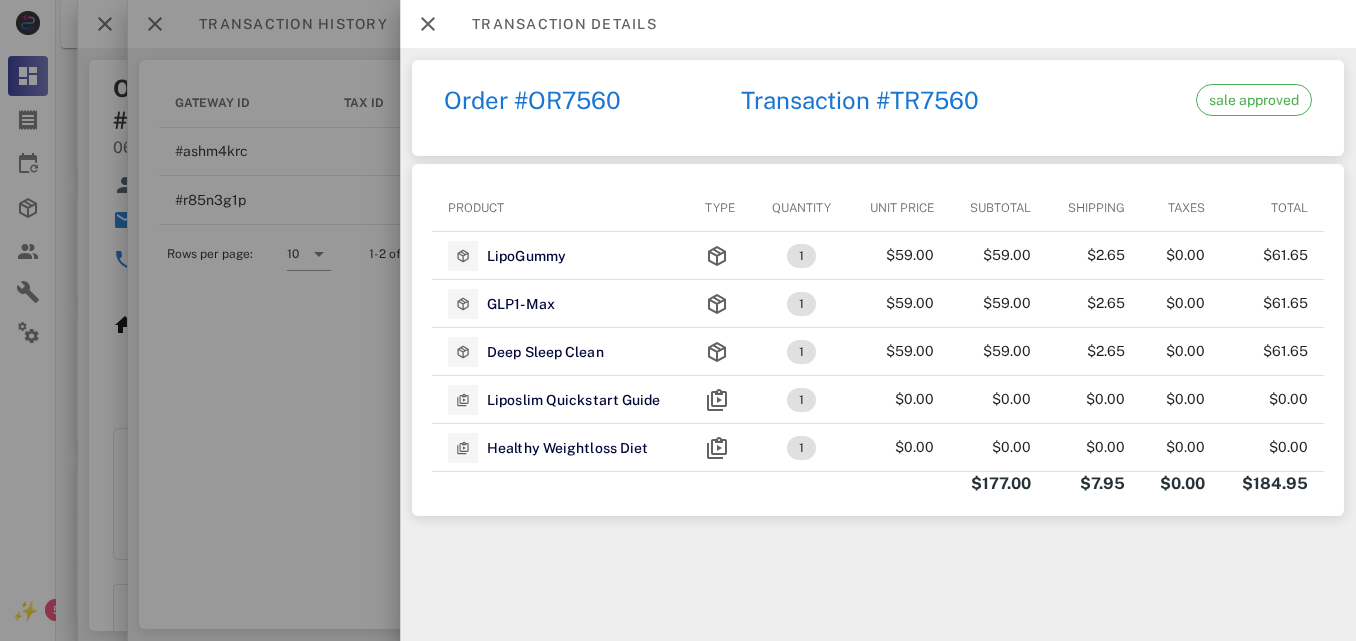 click at bounding box center (678, 320) 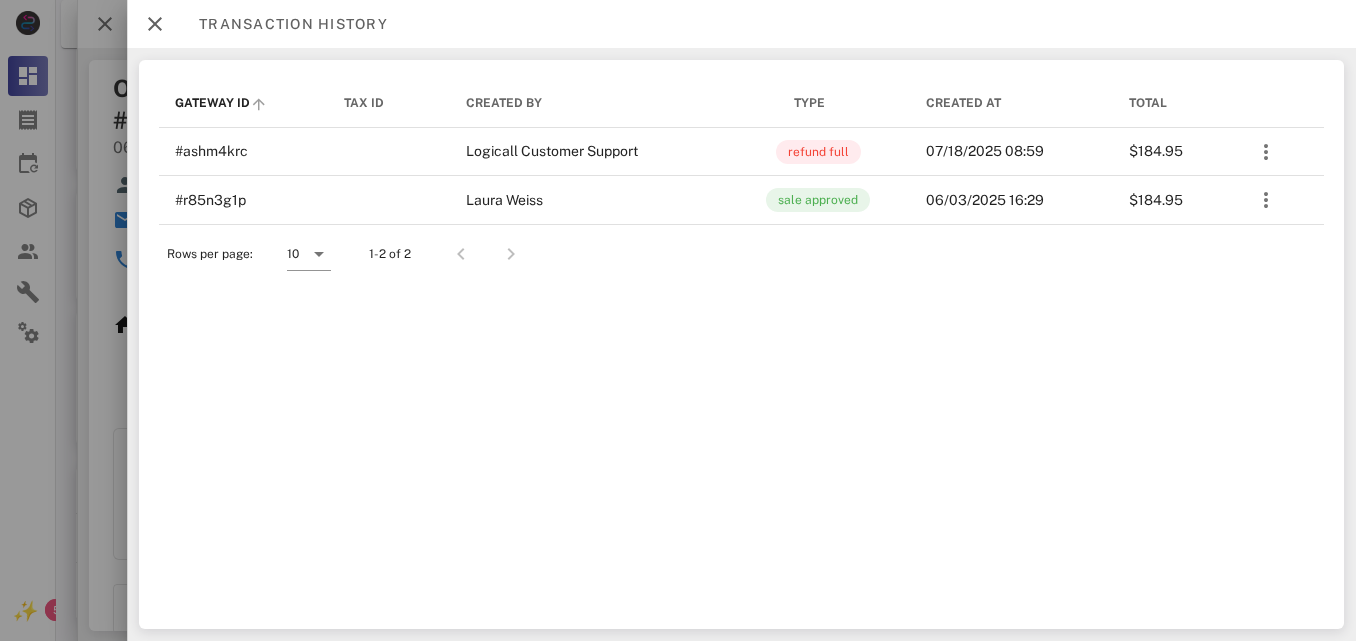click on "GATEWAY ID" at bounding box center [212, 103] 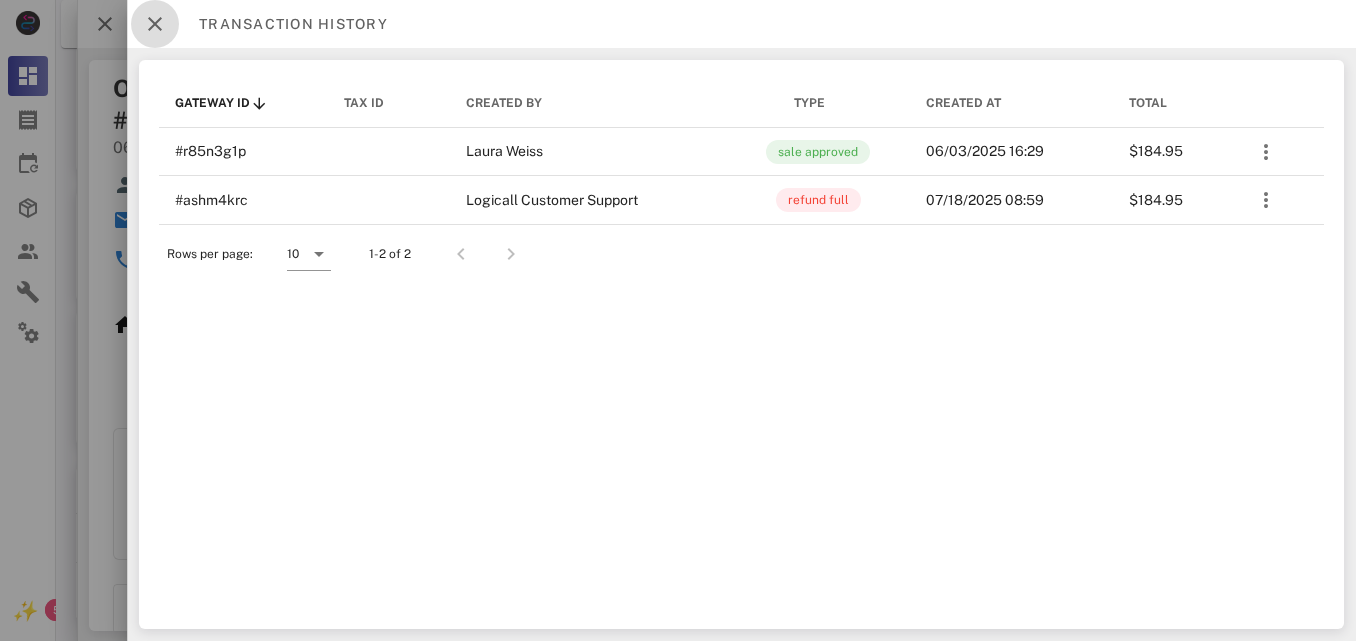 click at bounding box center [155, 24] 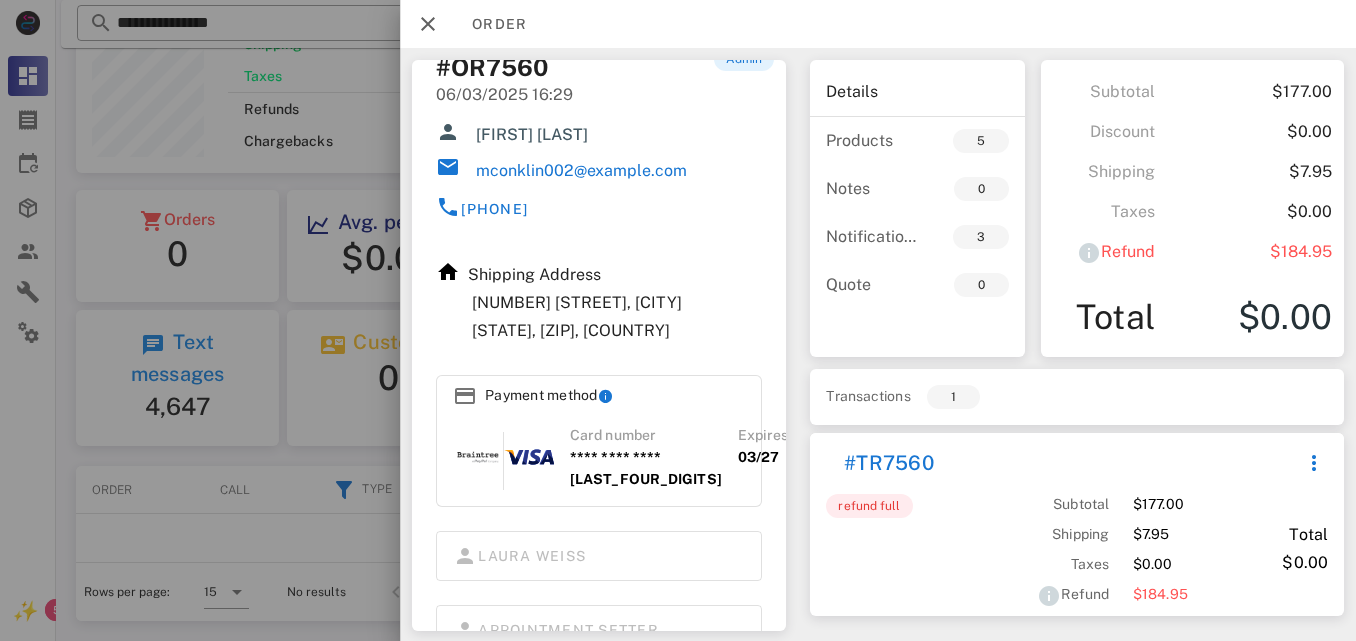 scroll, scrollTop: 0, scrollLeft: 0, axis: both 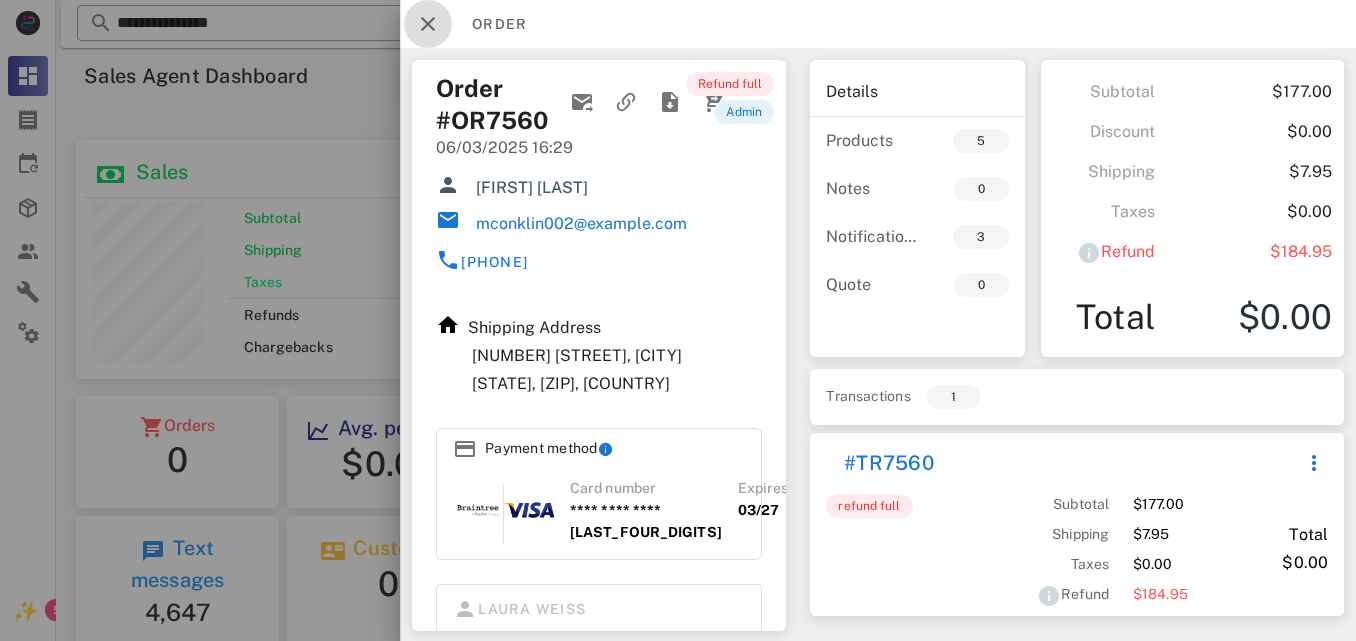 click at bounding box center [428, 24] 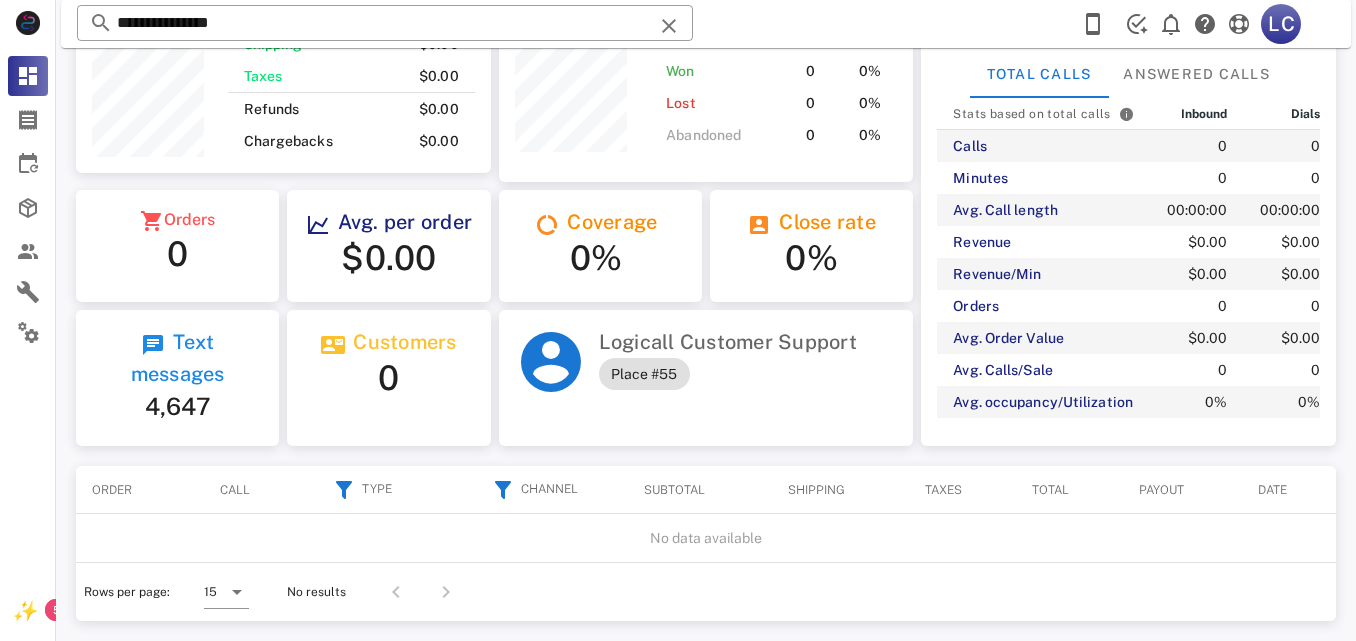 scroll, scrollTop: 226, scrollLeft: 0, axis: vertical 